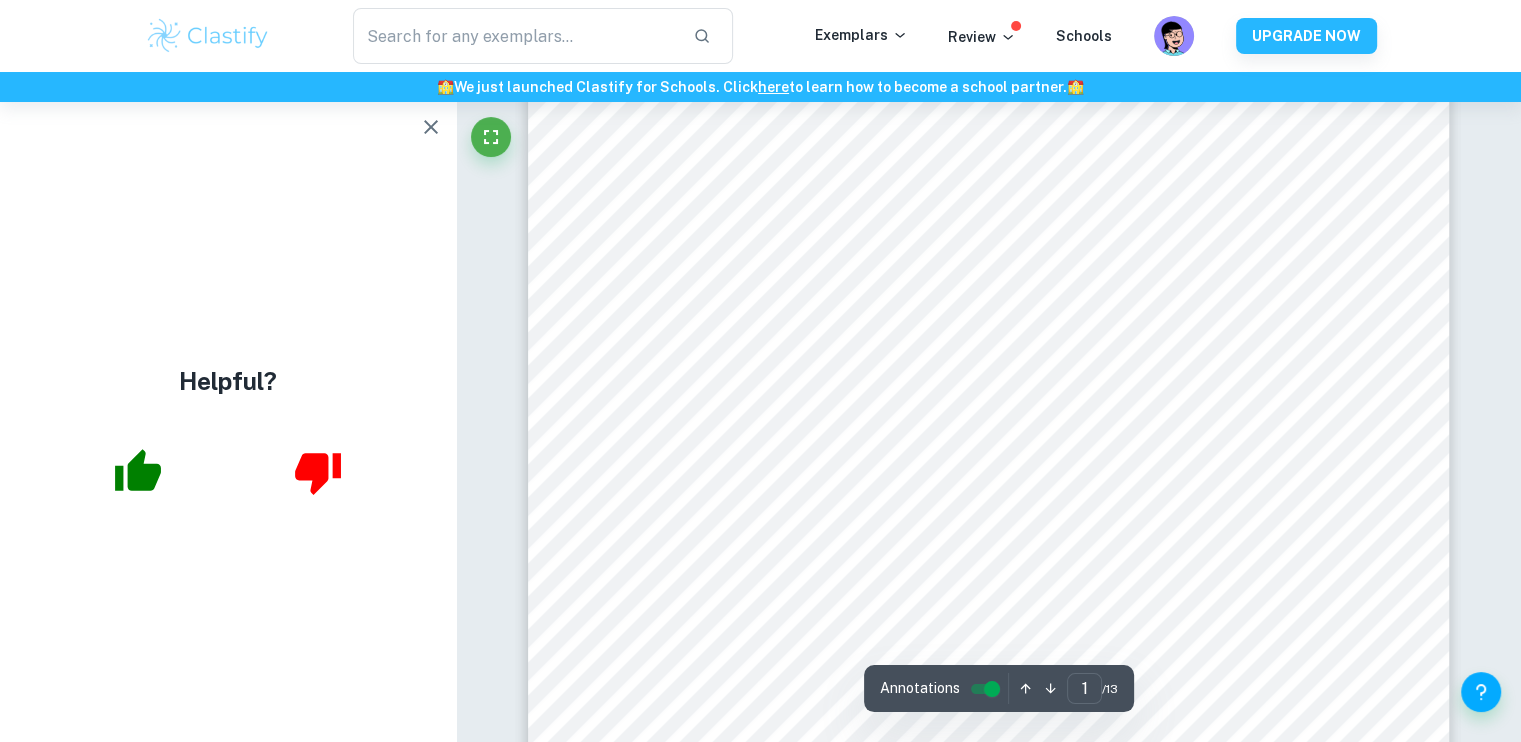 scroll, scrollTop: 300, scrollLeft: 0, axis: vertical 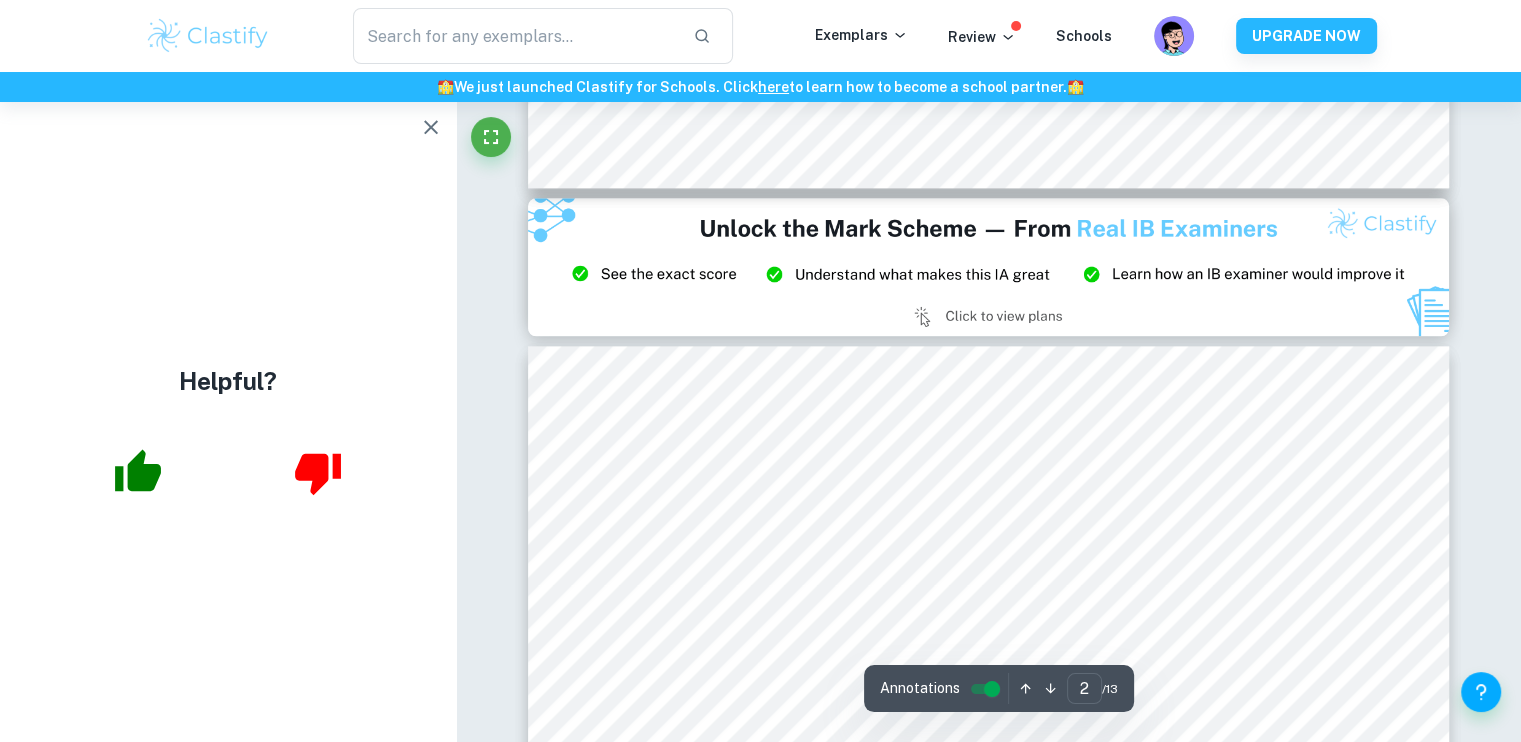 type on "3" 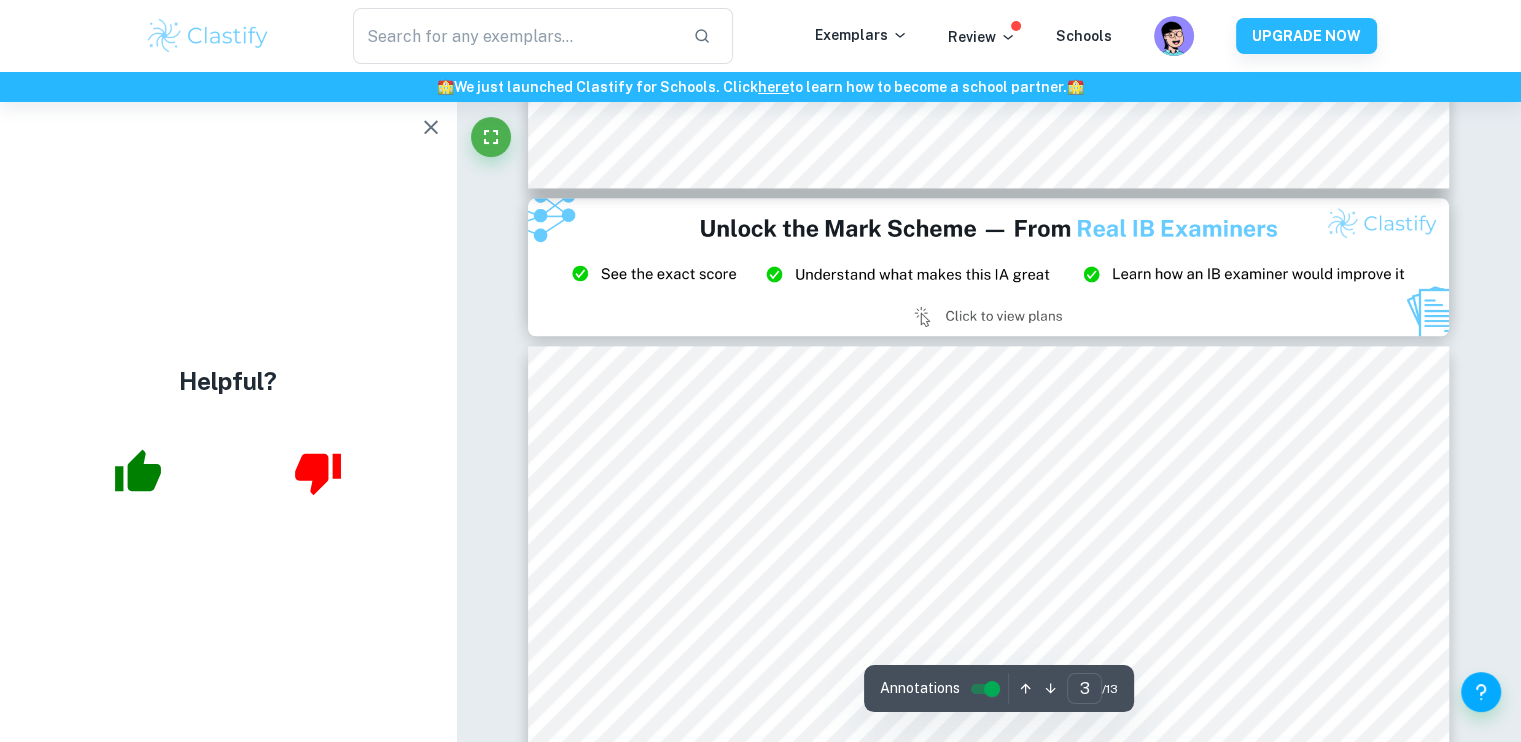 scroll, scrollTop: 2700, scrollLeft: 0, axis: vertical 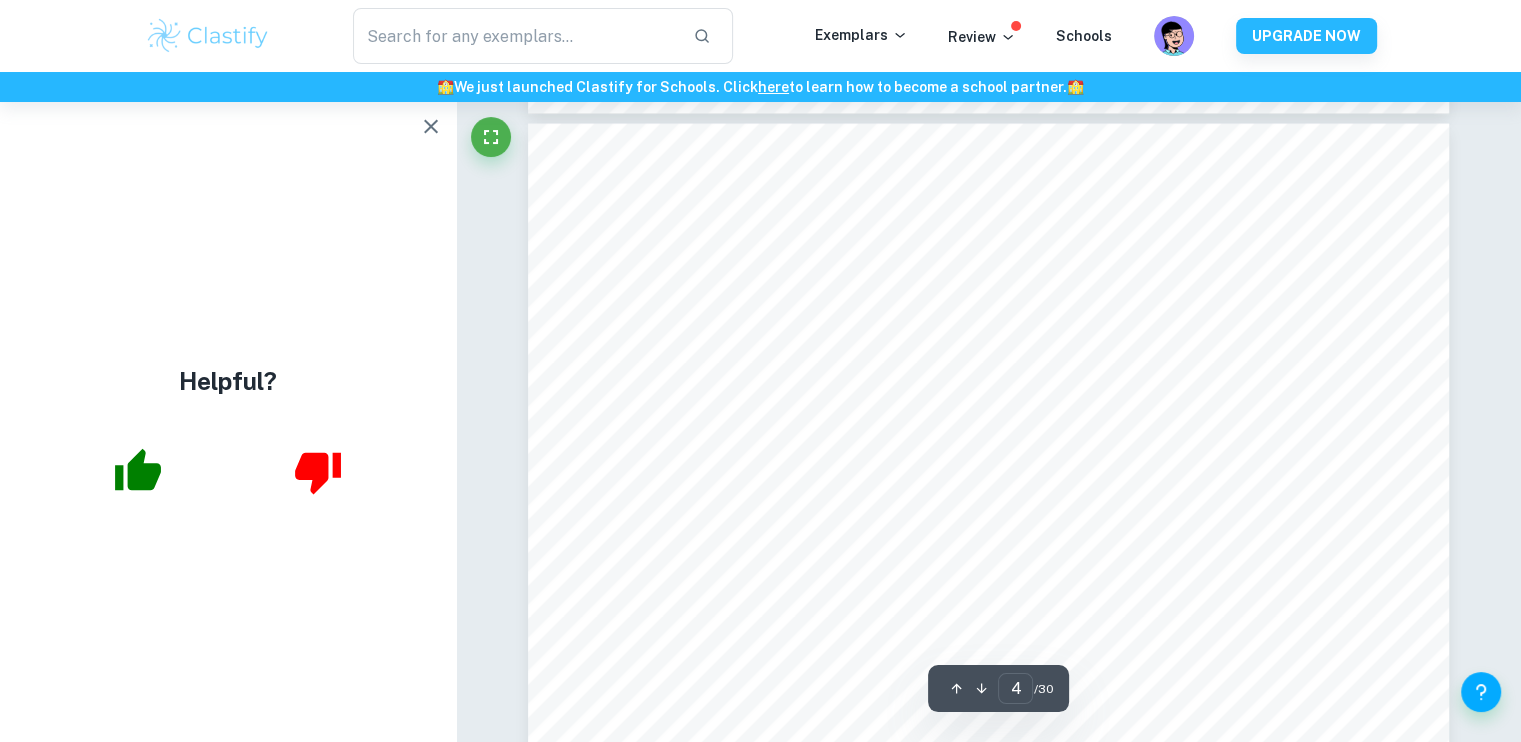 type on "3" 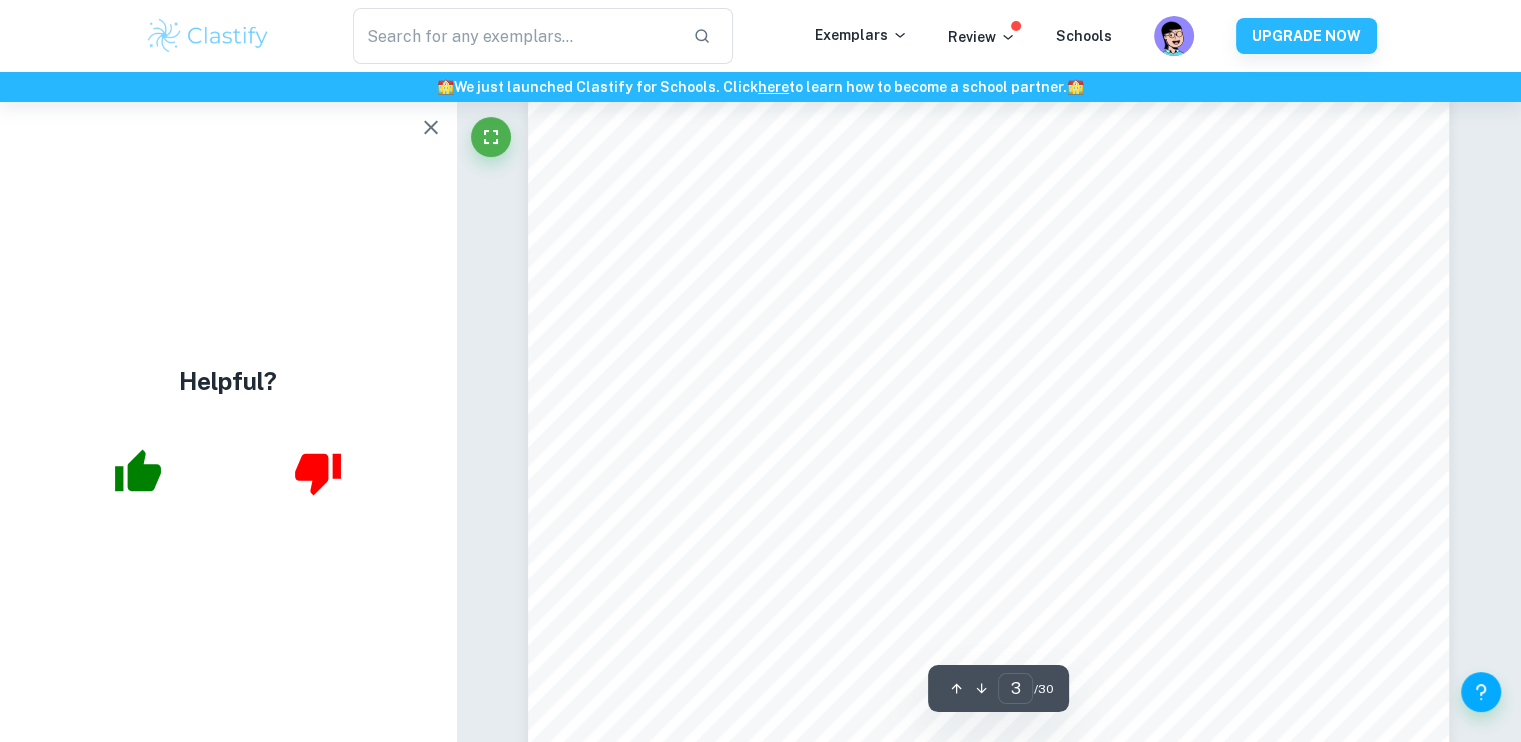 scroll, scrollTop: 2500, scrollLeft: 0, axis: vertical 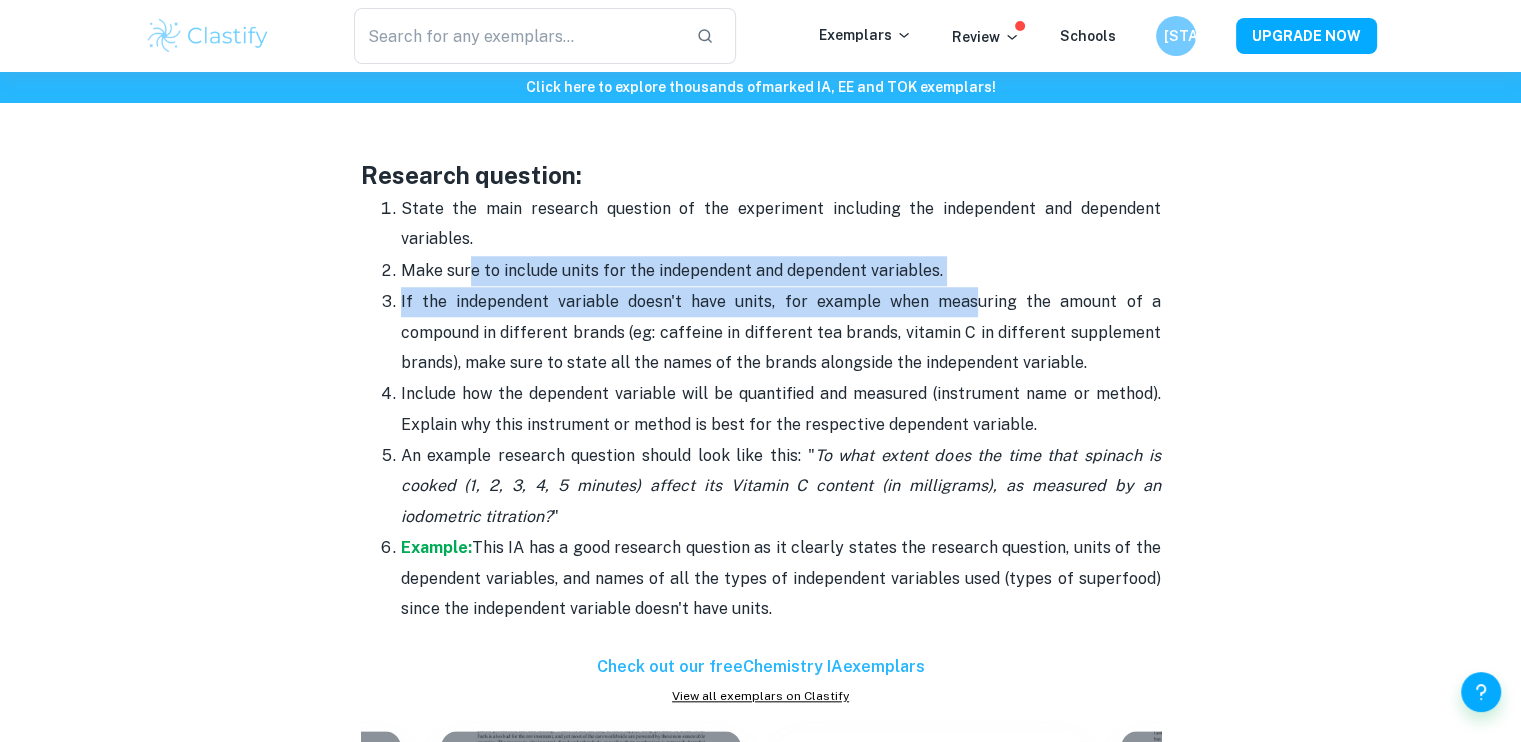 drag, startPoint x: 667, startPoint y: 287, endPoint x: 916, endPoint y: 295, distance: 249.12848 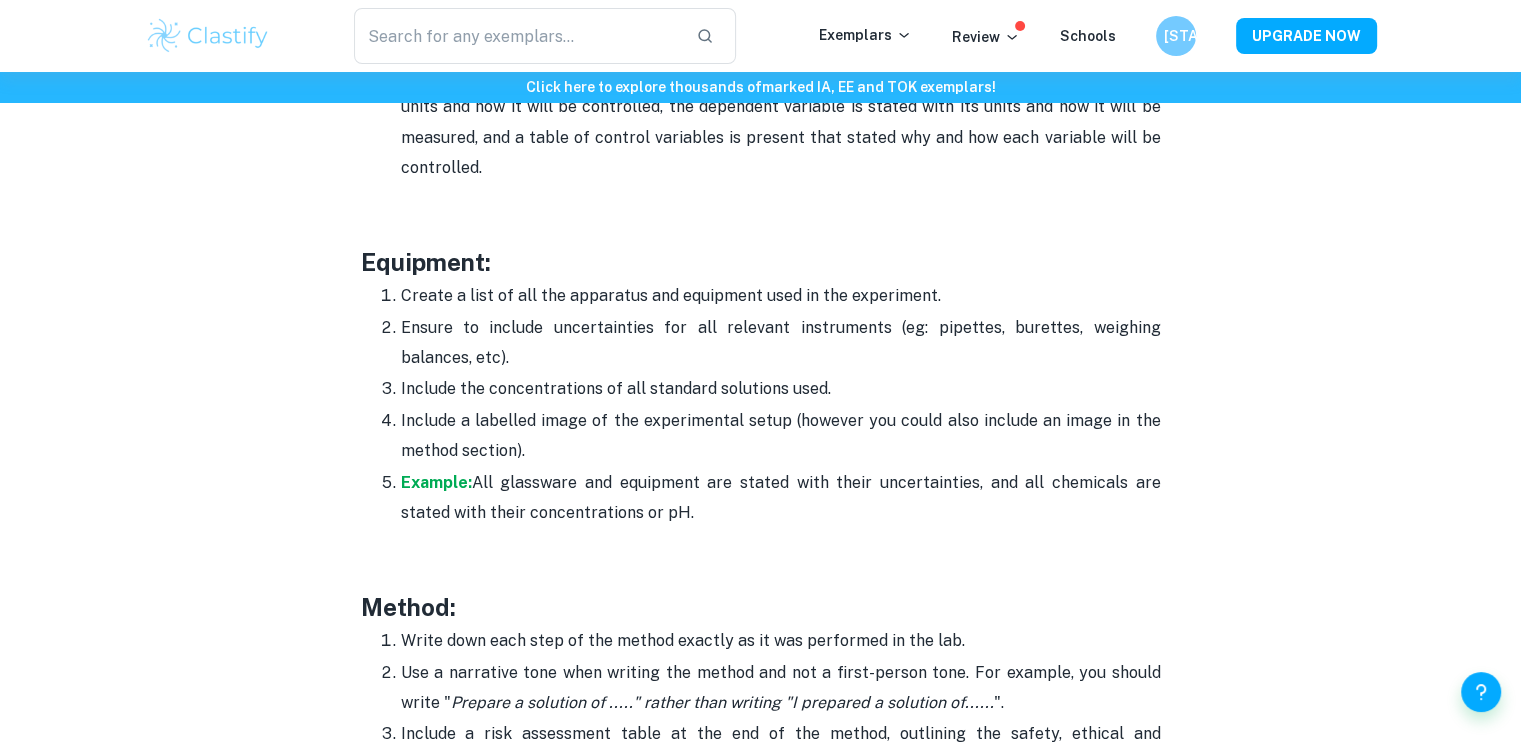 scroll, scrollTop: 3600, scrollLeft: 0, axis: vertical 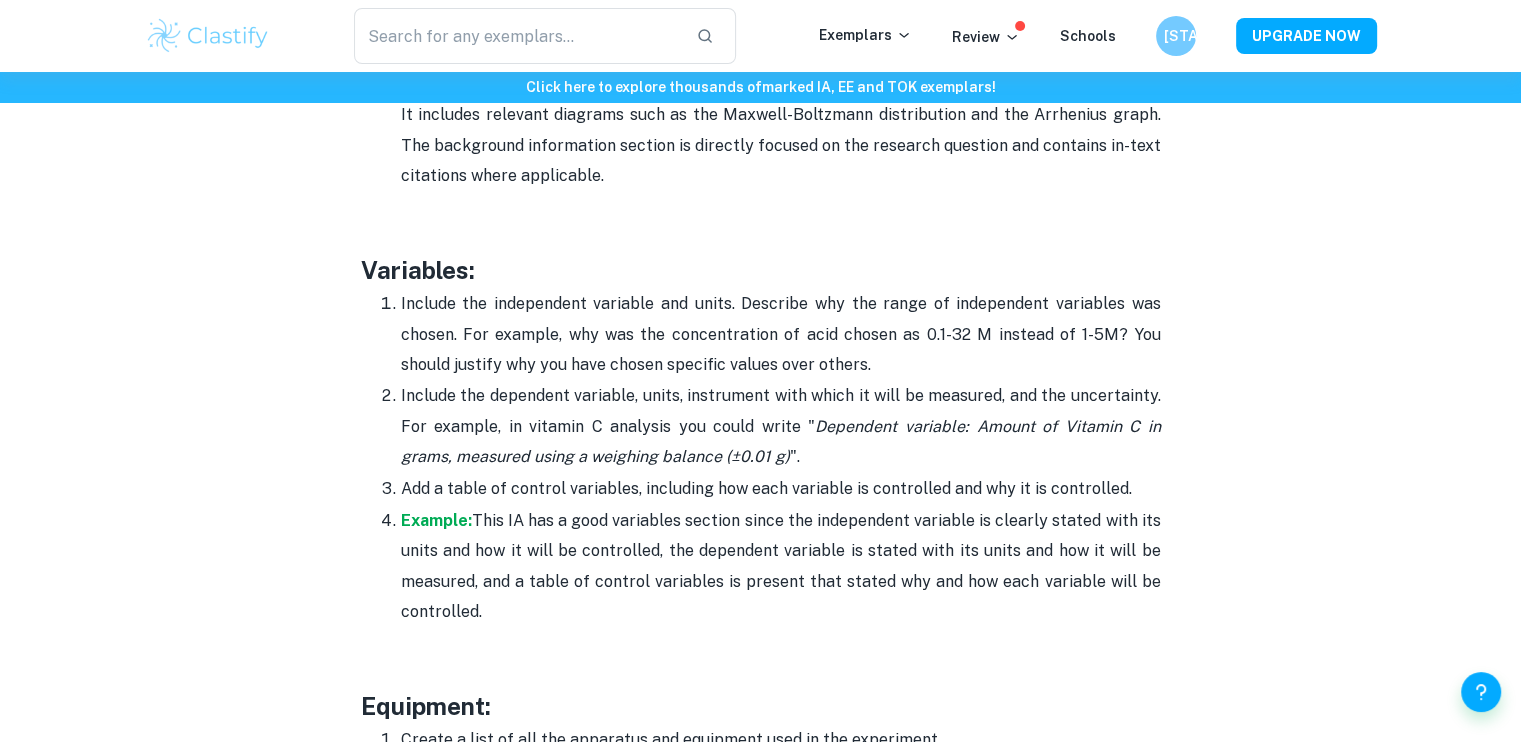 click on "Include the dependent variable, units, instrument with which it will be measured, and the uncertainty. For example, in vitamin C analysis you could write " Dependent variable: Amount of Vitamin C in grams, measured using a weighing balance (±0.01 g) "." at bounding box center [781, 426] 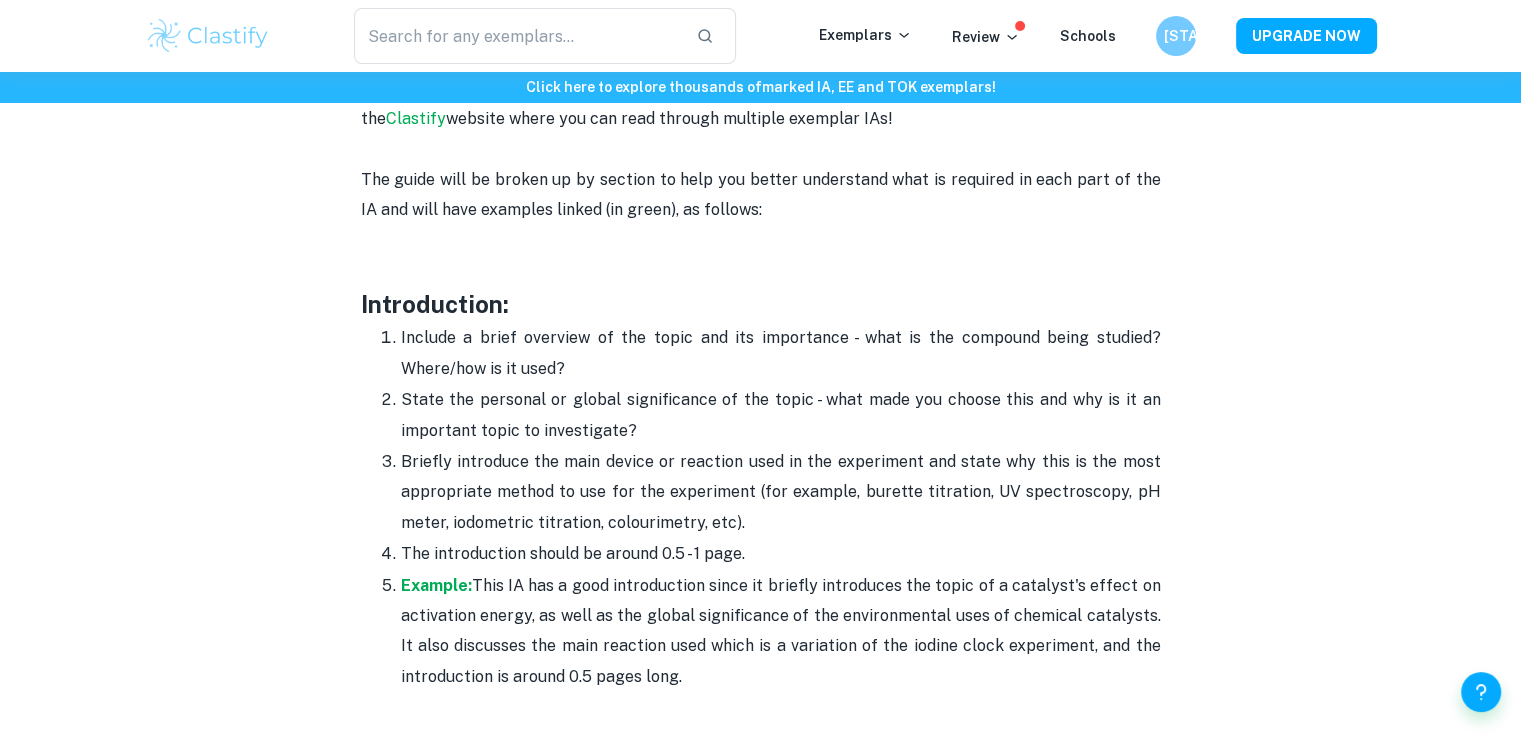 scroll, scrollTop: 1200, scrollLeft: 0, axis: vertical 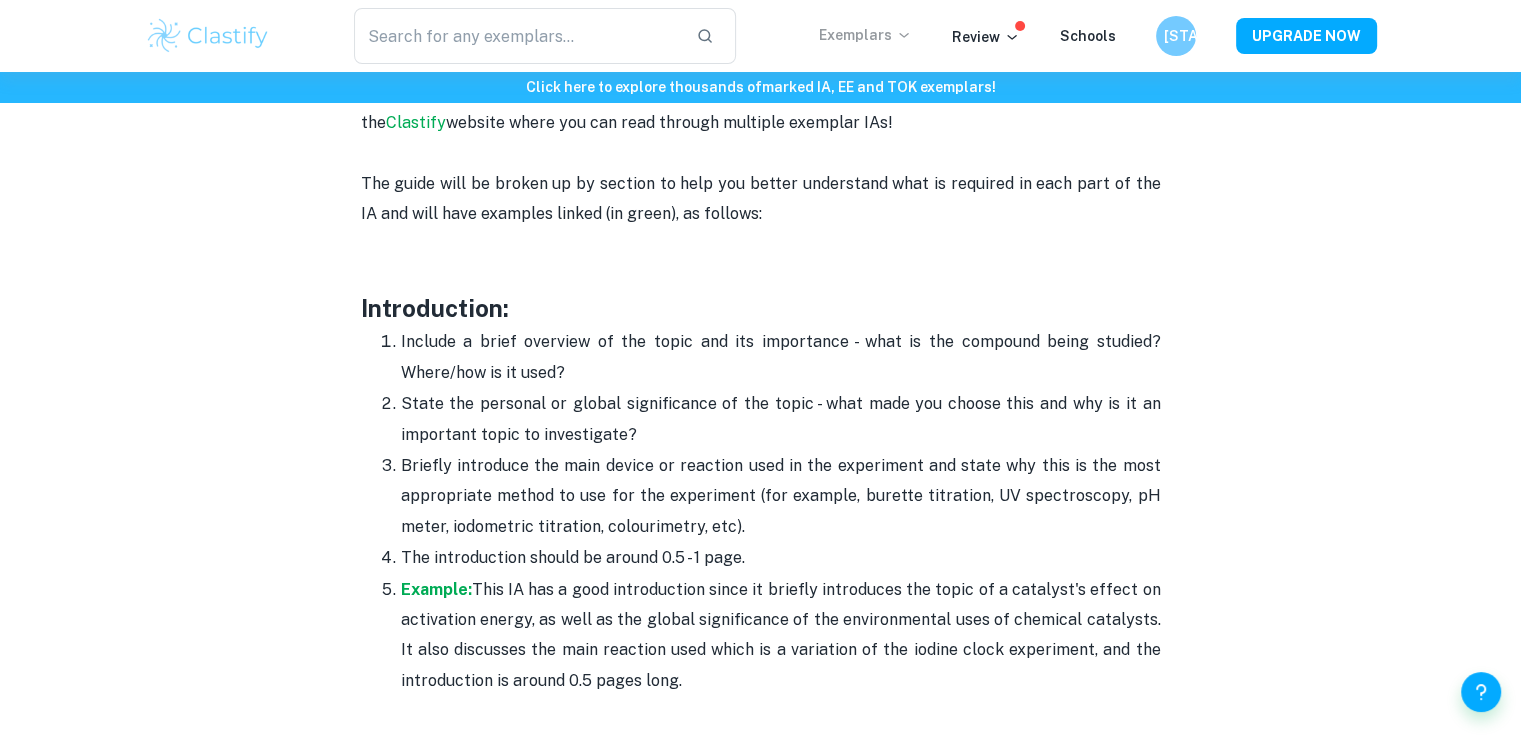 click on "Exemplars" at bounding box center (865, 35) 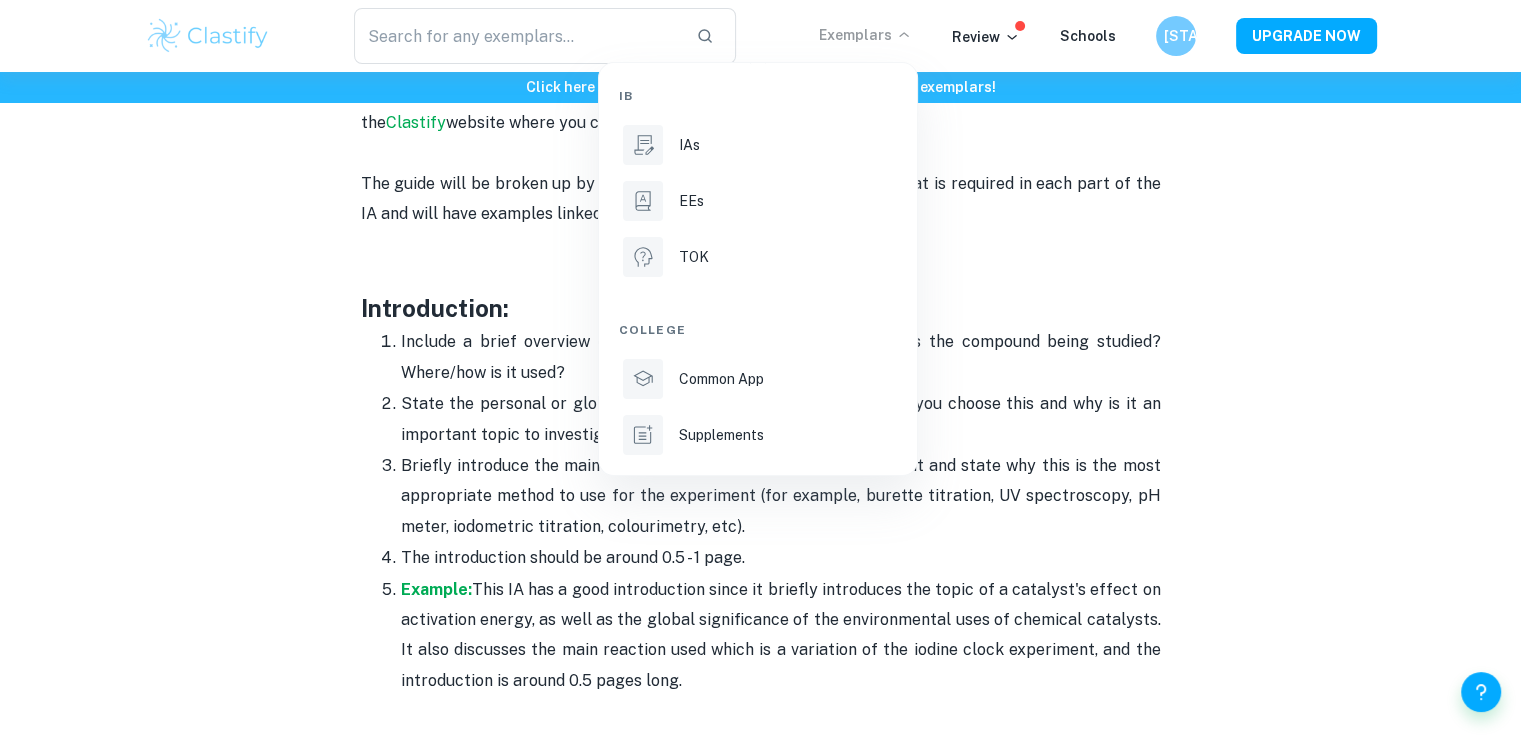 click at bounding box center (760, 371) 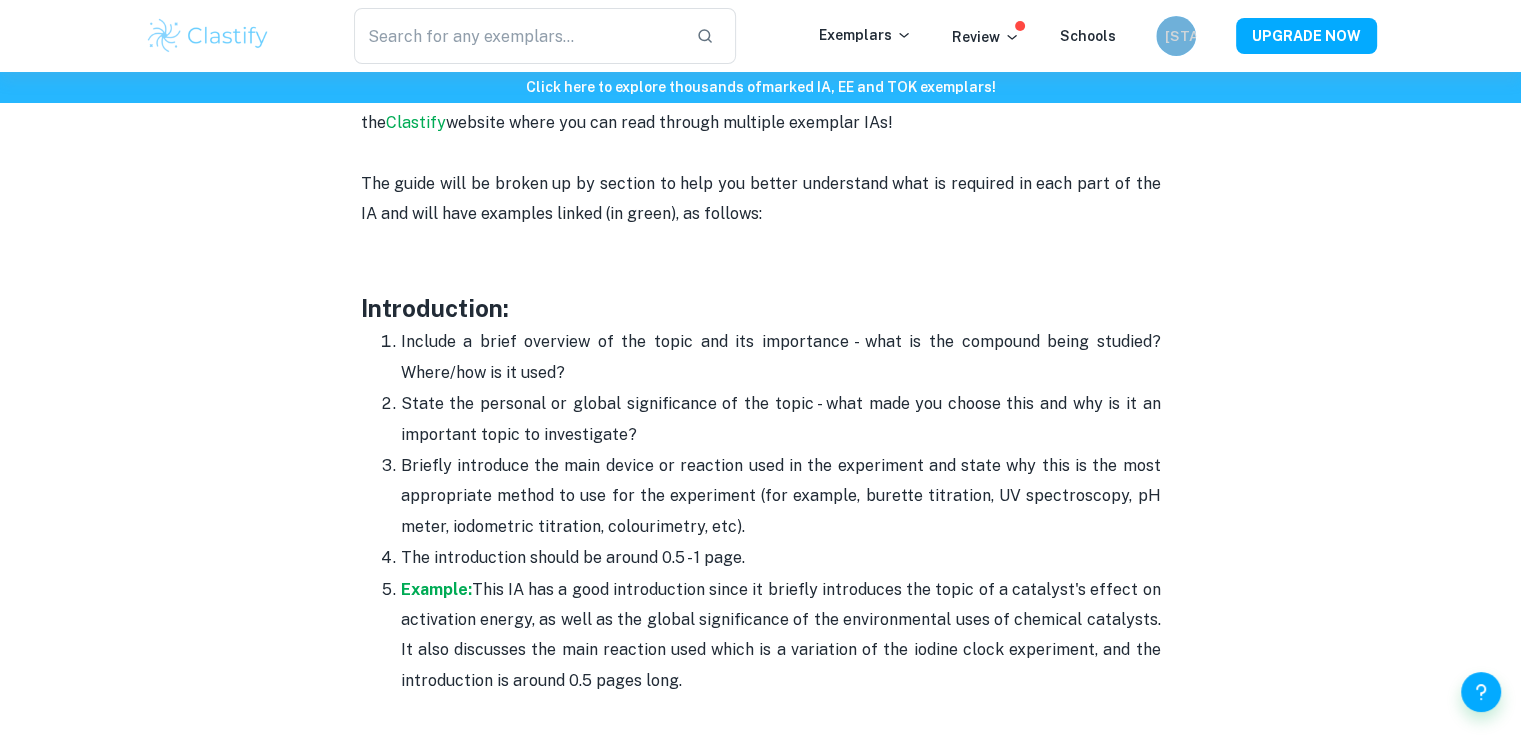 click on "[STATE]" at bounding box center (1175, 36) 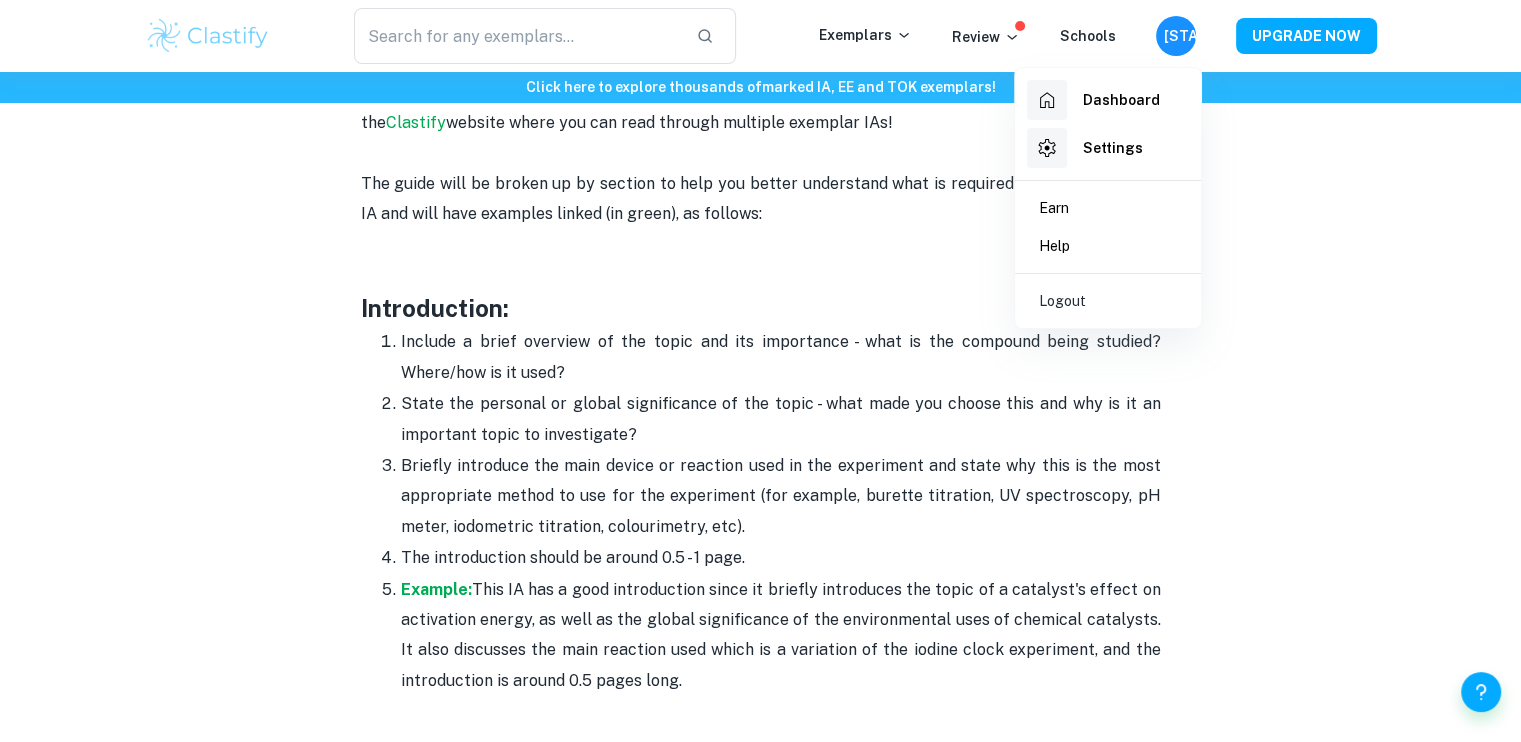 click at bounding box center [760, 371] 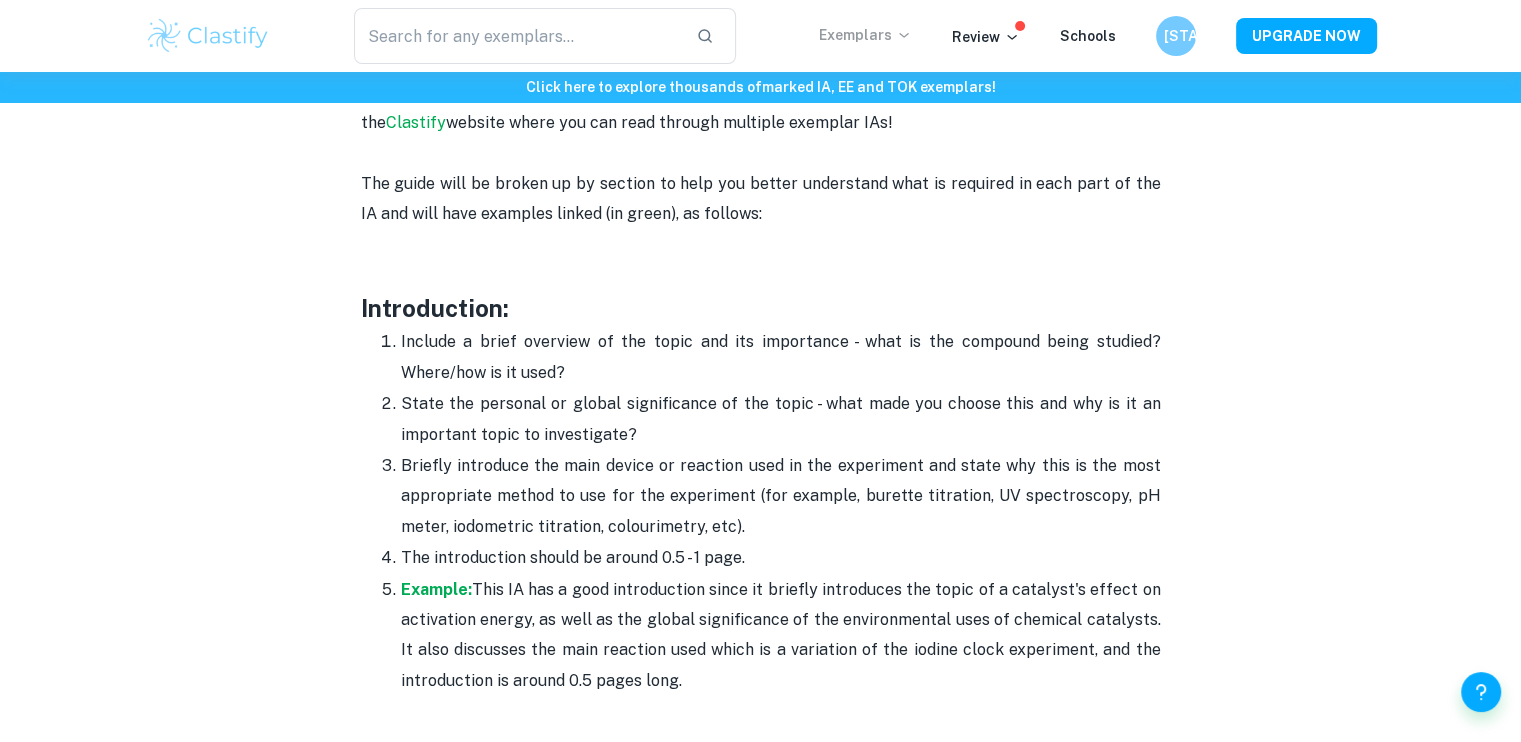 click on "Exemplars" at bounding box center (865, 35) 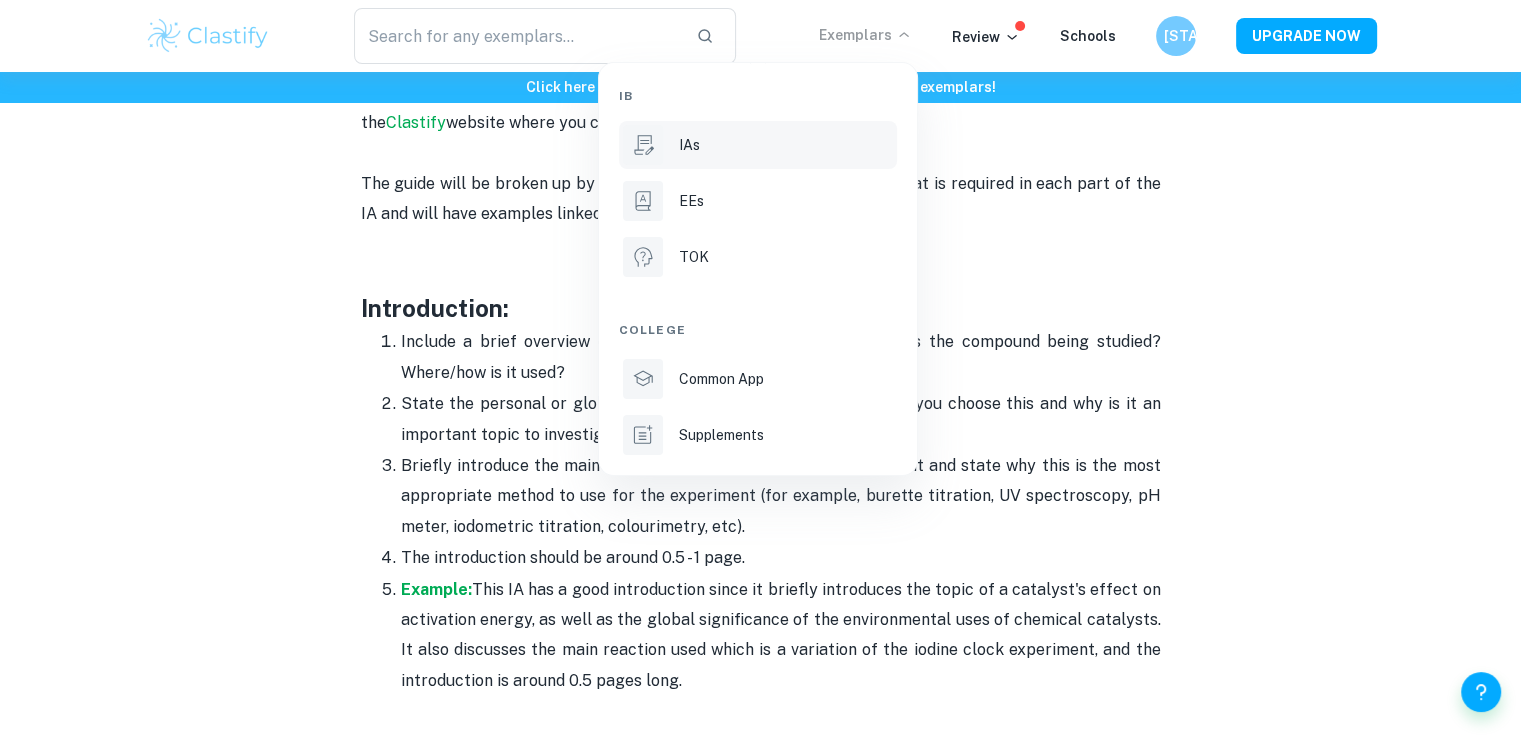 click on "IAs" at bounding box center [786, 145] 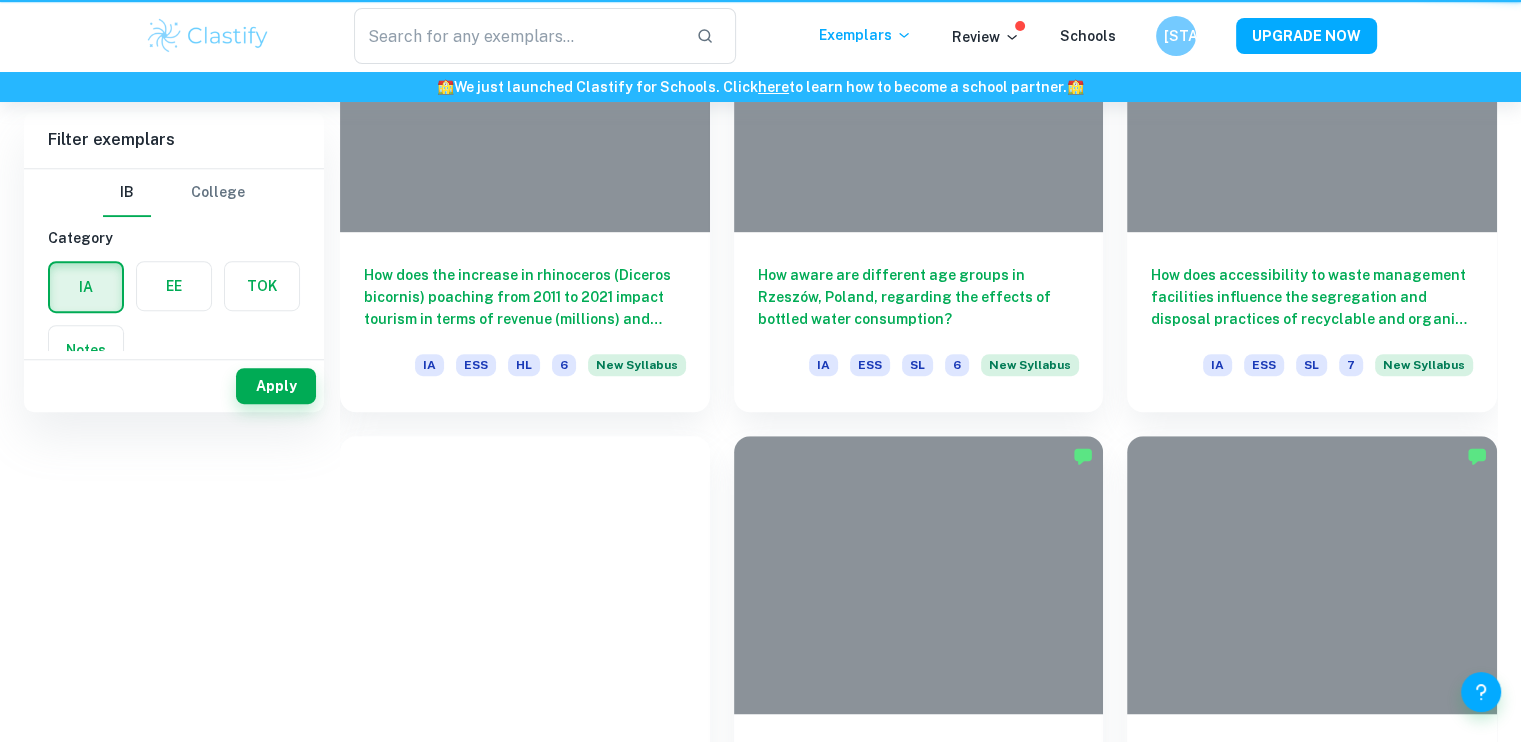 scroll, scrollTop: 0, scrollLeft: 0, axis: both 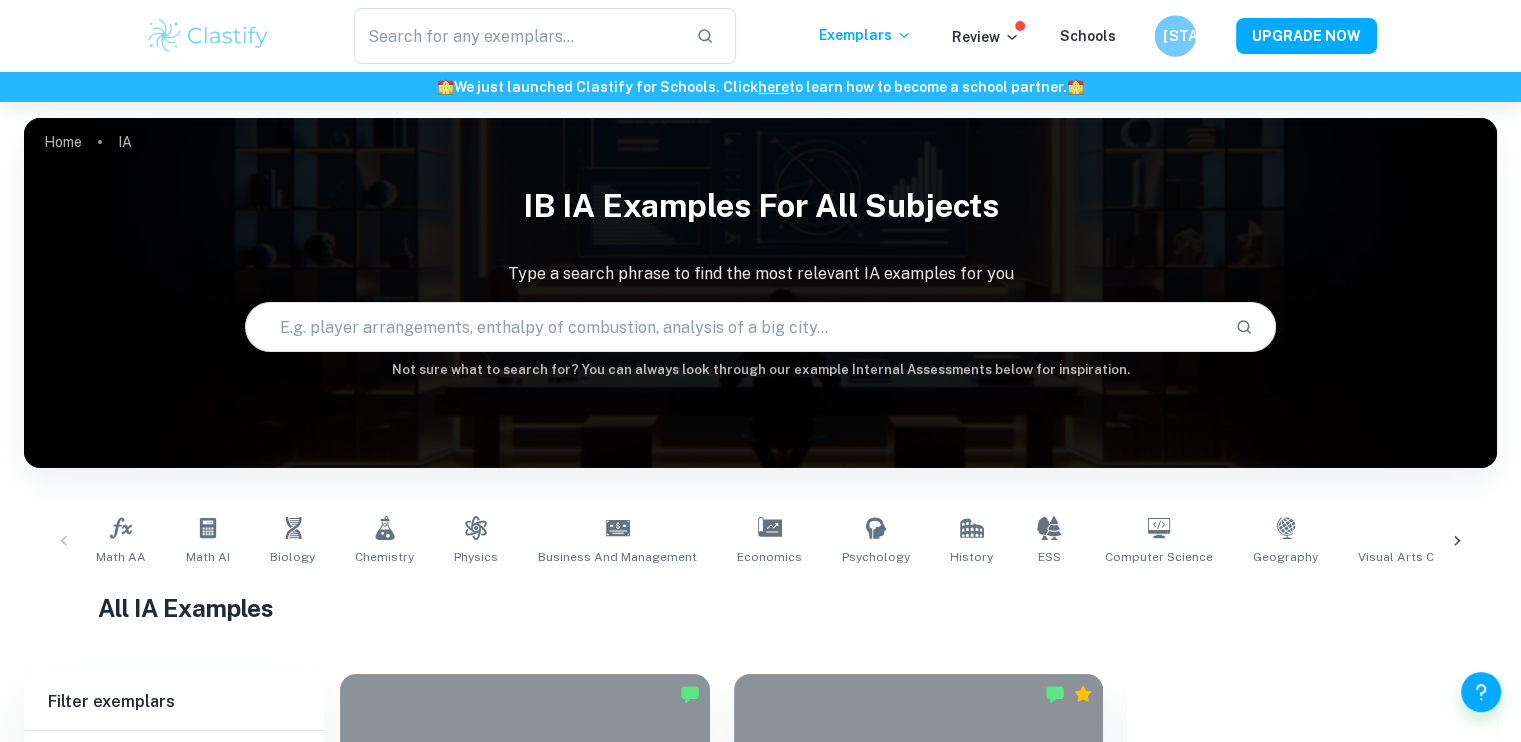 click on "[STATE]" at bounding box center [1175, 36] 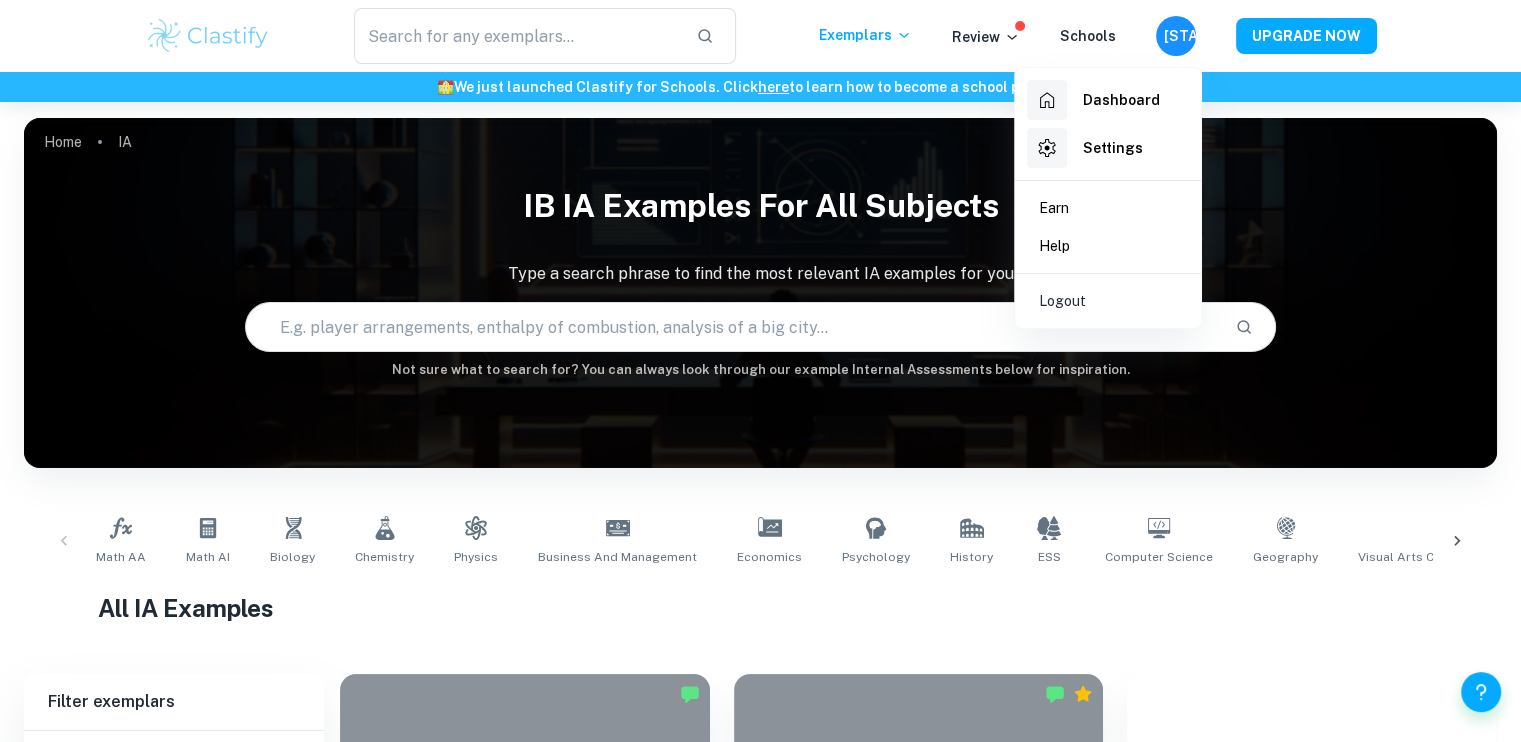 click on "Settings" at bounding box center [1113, 148] 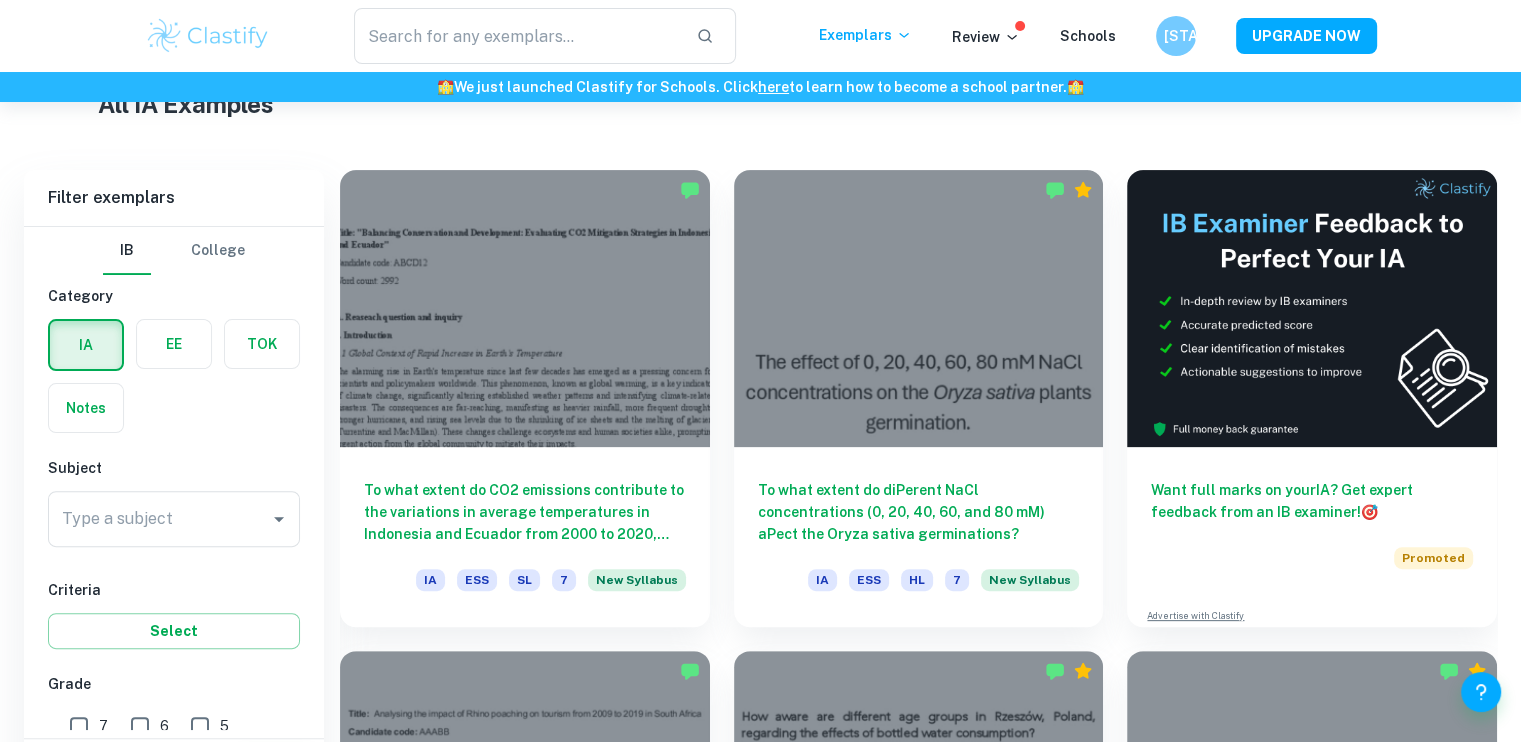 scroll, scrollTop: 500, scrollLeft: 0, axis: vertical 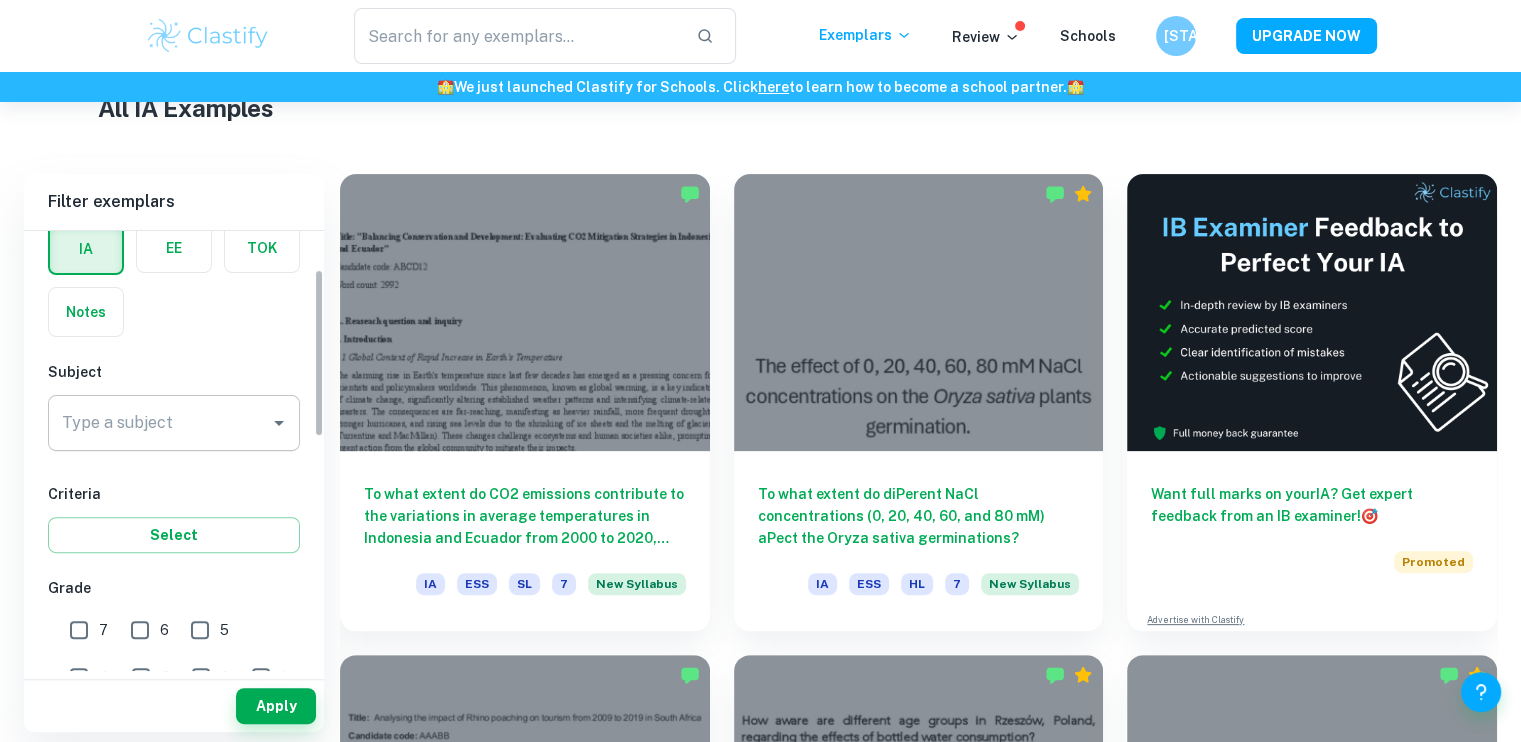 click on "Type a subject" at bounding box center (159, 423) 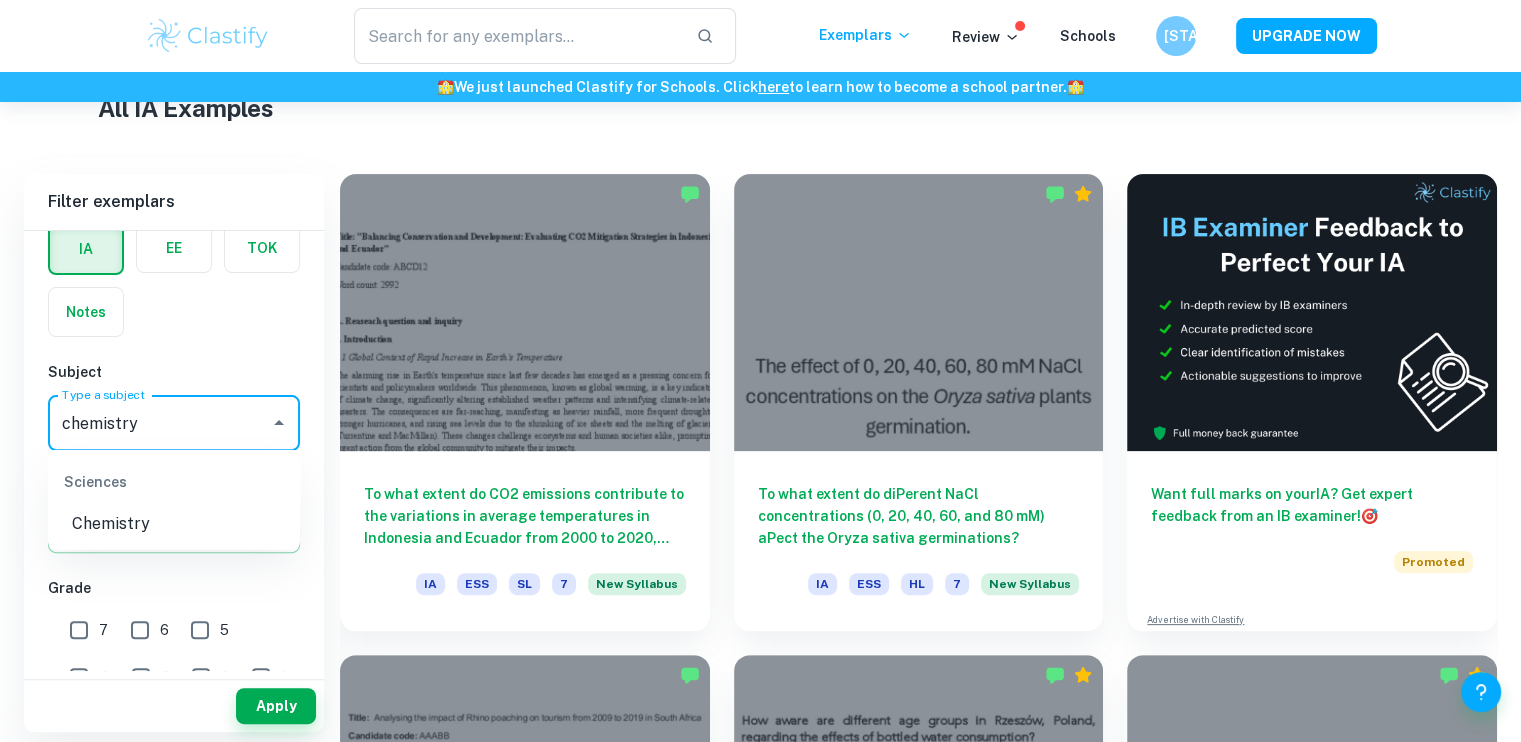 click on "Sciences Chemistry" at bounding box center [174, 500] 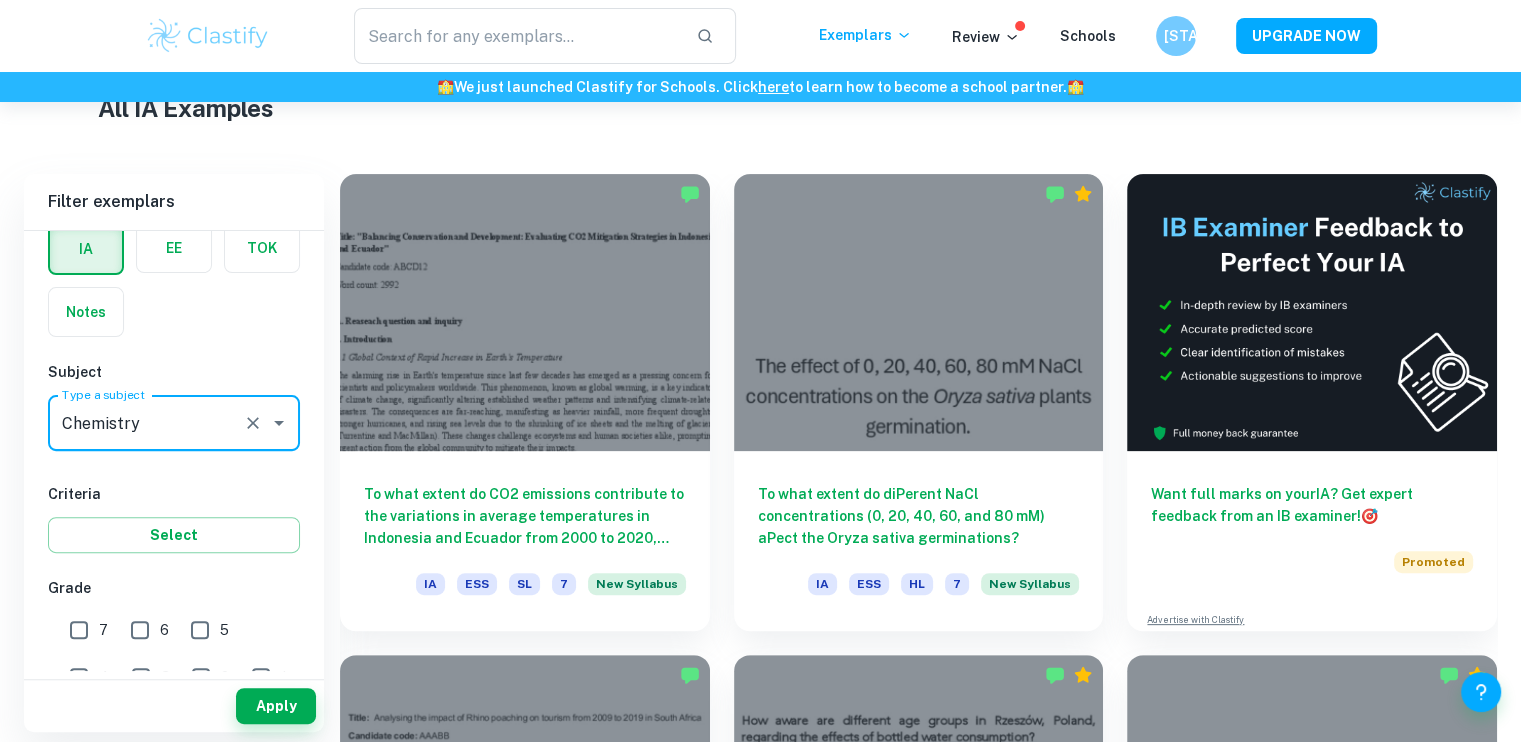 type on "Chemistry" 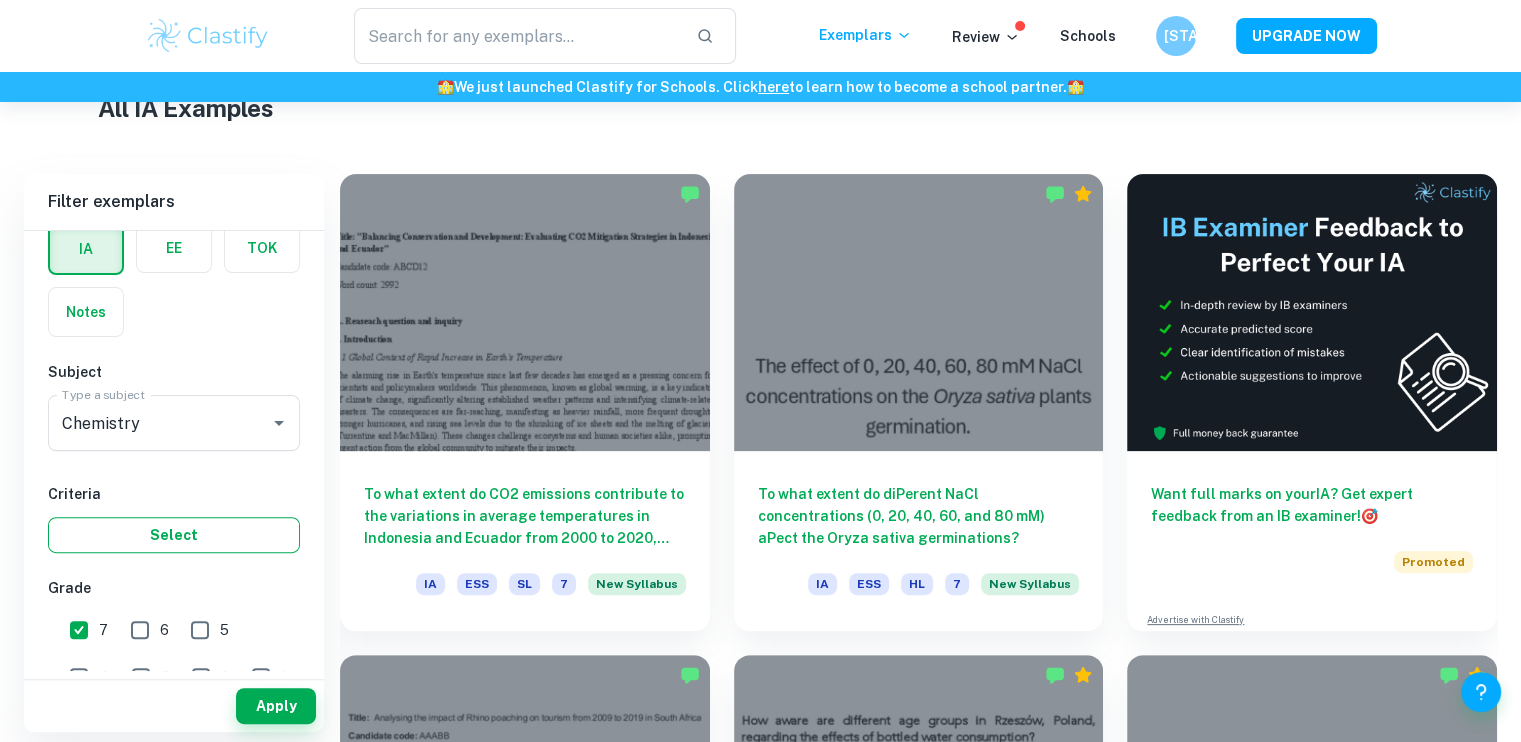 click on "Select" at bounding box center (174, 535) 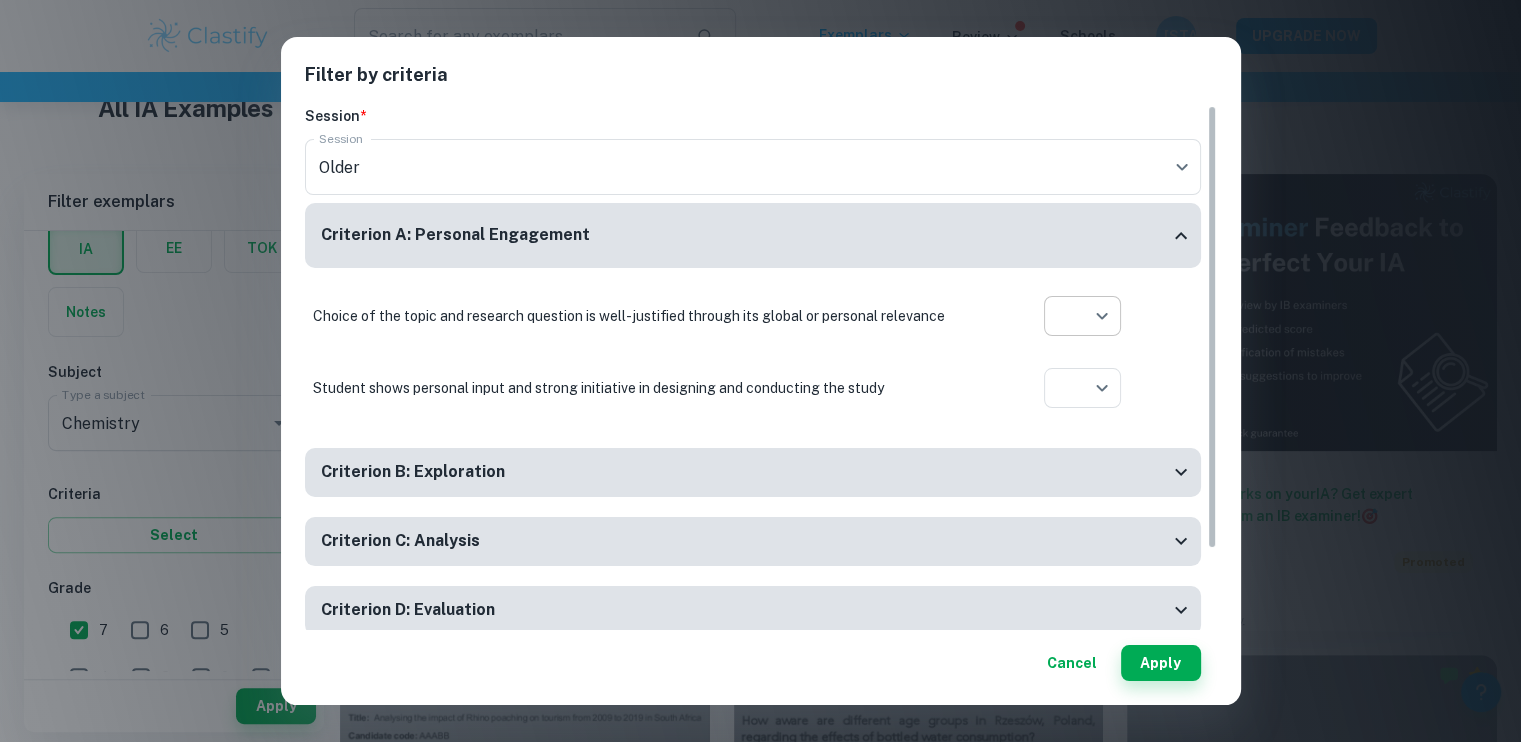 click on "We value your privacy We use cookies to enhance your browsing experience, serve personalised ads or content, and analyse our traffic. By clicking "Accept All", you consent to our use of cookies.   Cookie Policy Customise   Reject All   Accept All   Customise Consent Preferences   We use cookies to help you navigate efficiently and perform certain functions. You will find detailed information about all cookies under each consent category below. The cookies that are categorised as "Necessary" are stored on your browser as they are essential for enabling the basic functionalities of the site. ...  Show more For more information on how Google's third-party cookies operate and handle your data, see:   Google Privacy Policy Necessary Always Active Necessary cookies are required to enable the basic features of this site, such as providing secure log-in or adjusting your consent preferences. These cookies do not store any personally identifiable data. Functional Analytics Performance Advertisement Uncategorised" at bounding box center [760, -27] 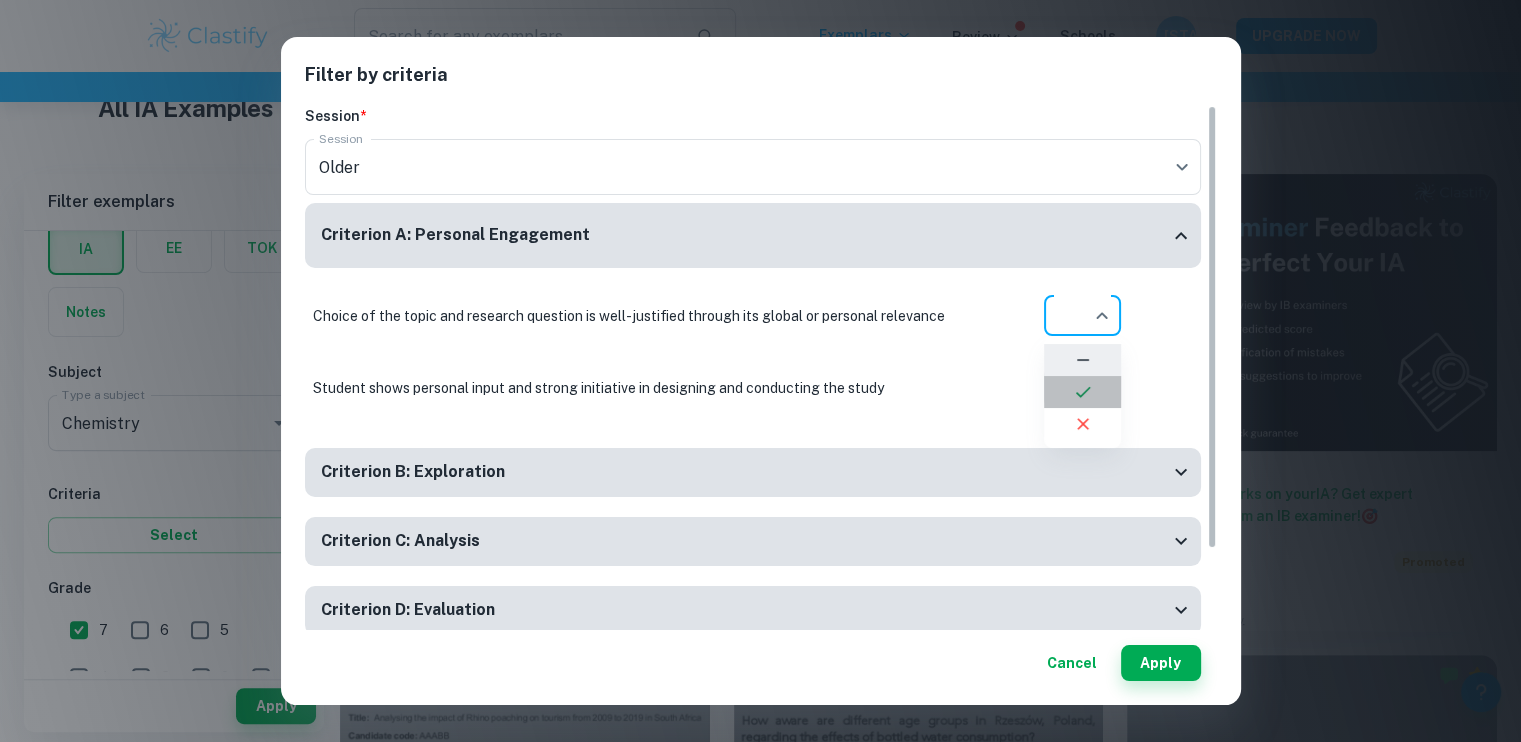 click at bounding box center [1082, 392] 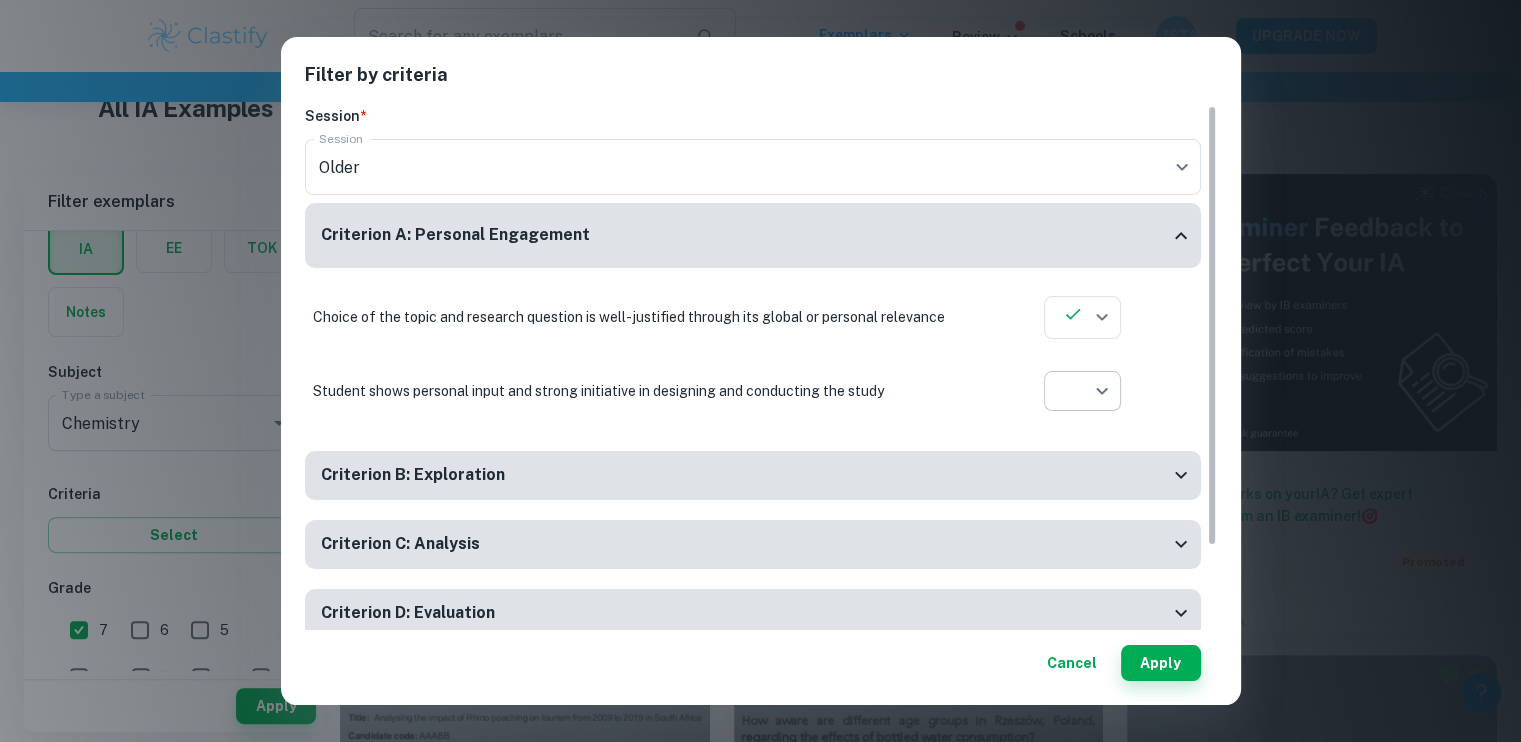 drag, startPoint x: 1090, startPoint y: 375, endPoint x: 1090, endPoint y: 390, distance: 15 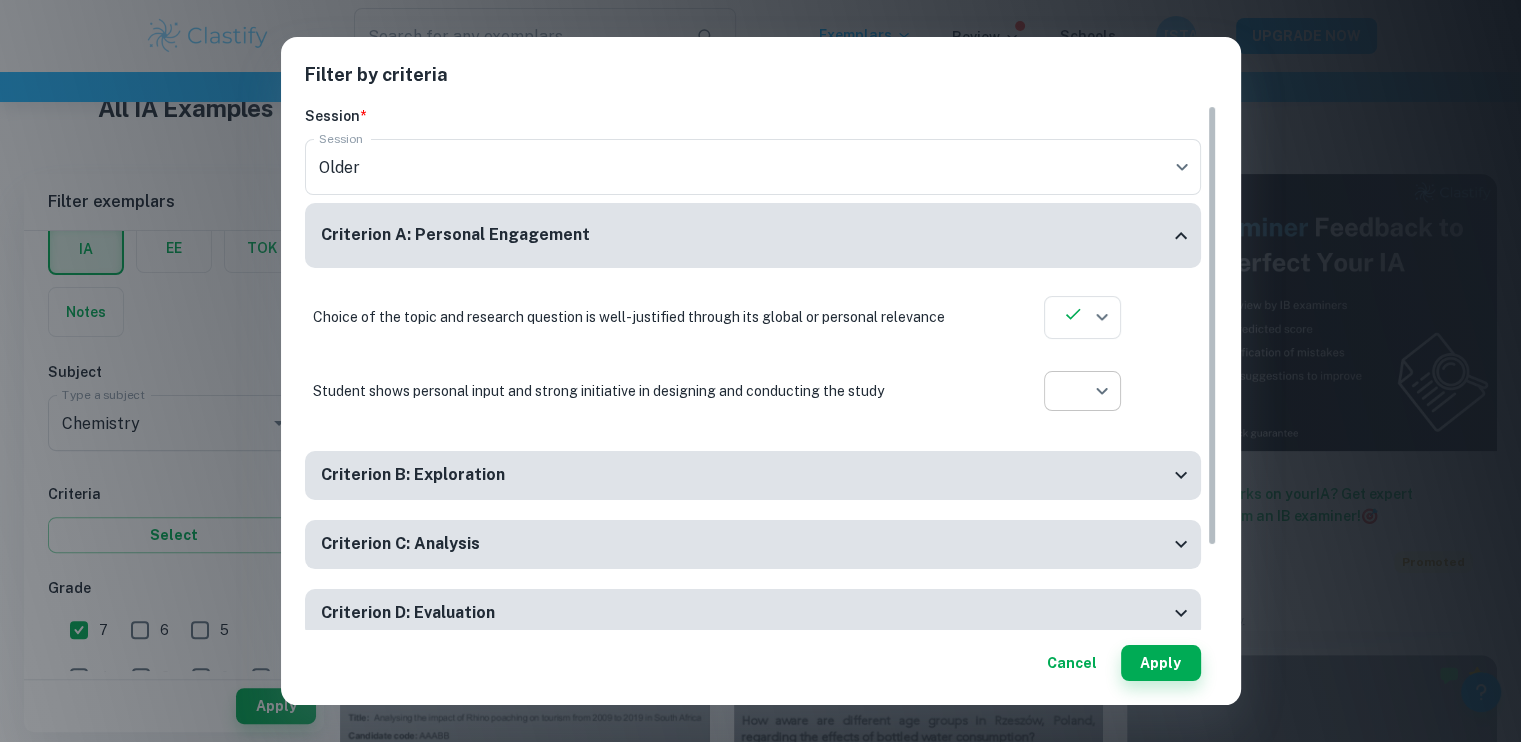 click at bounding box center [1083, 367] 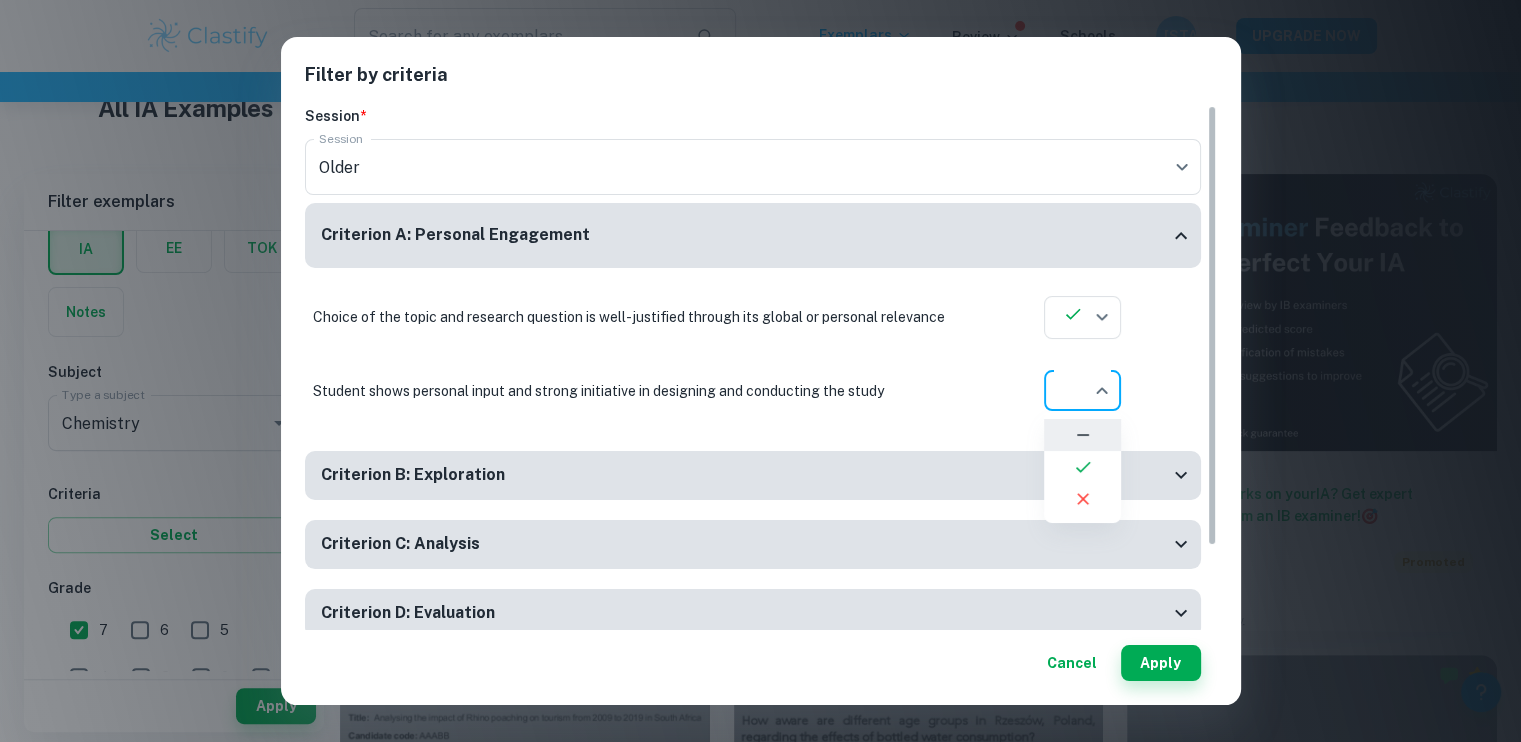 click on "We value your privacy We use cookies to enhance your browsing experience, serve personalised ads or content, and analyse our traffic. By clicking "Accept All", you consent to our use of cookies.   Cookie Policy Customise   Reject All   Accept All   Customise Consent Preferences   We use cookies to help you navigate efficiently and perform certain functions. You will find detailed information about all cookies under each consent category below. The cookies that are categorised as "Necessary" are stored on your browser as they are essential for enabling the basic functionalities of the site. ...  Show more For more information on how Google's third-party cookies operate and handle your data, see:   Google Privacy Policy Necessary Always Active Necessary cookies are required to enable the basic features of this site, such as providing secure log-in or adjusting your consent preferences. These cookies do not store any personally identifiable data. Functional Analytics Performance Advertisement Uncategorised" at bounding box center [760, -27] 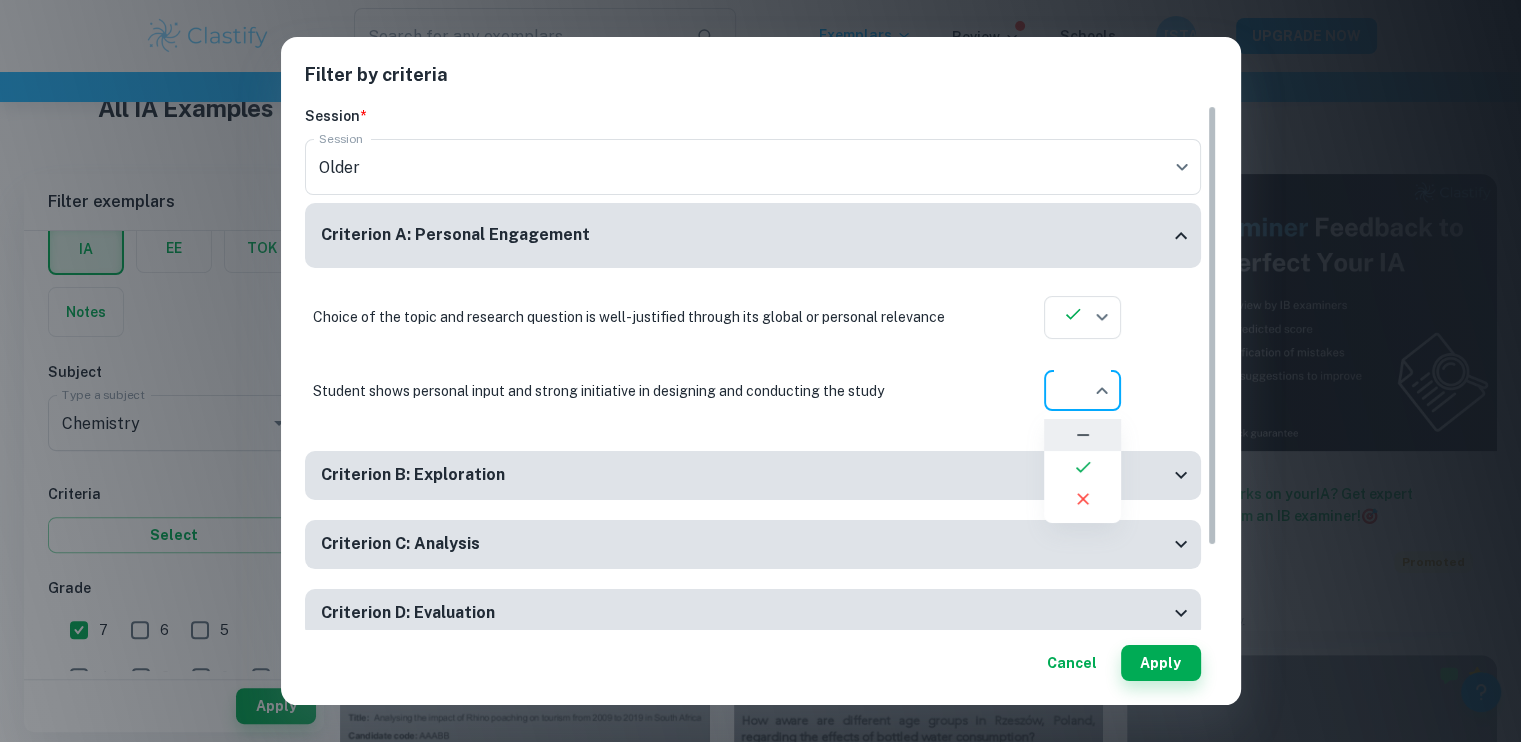 click 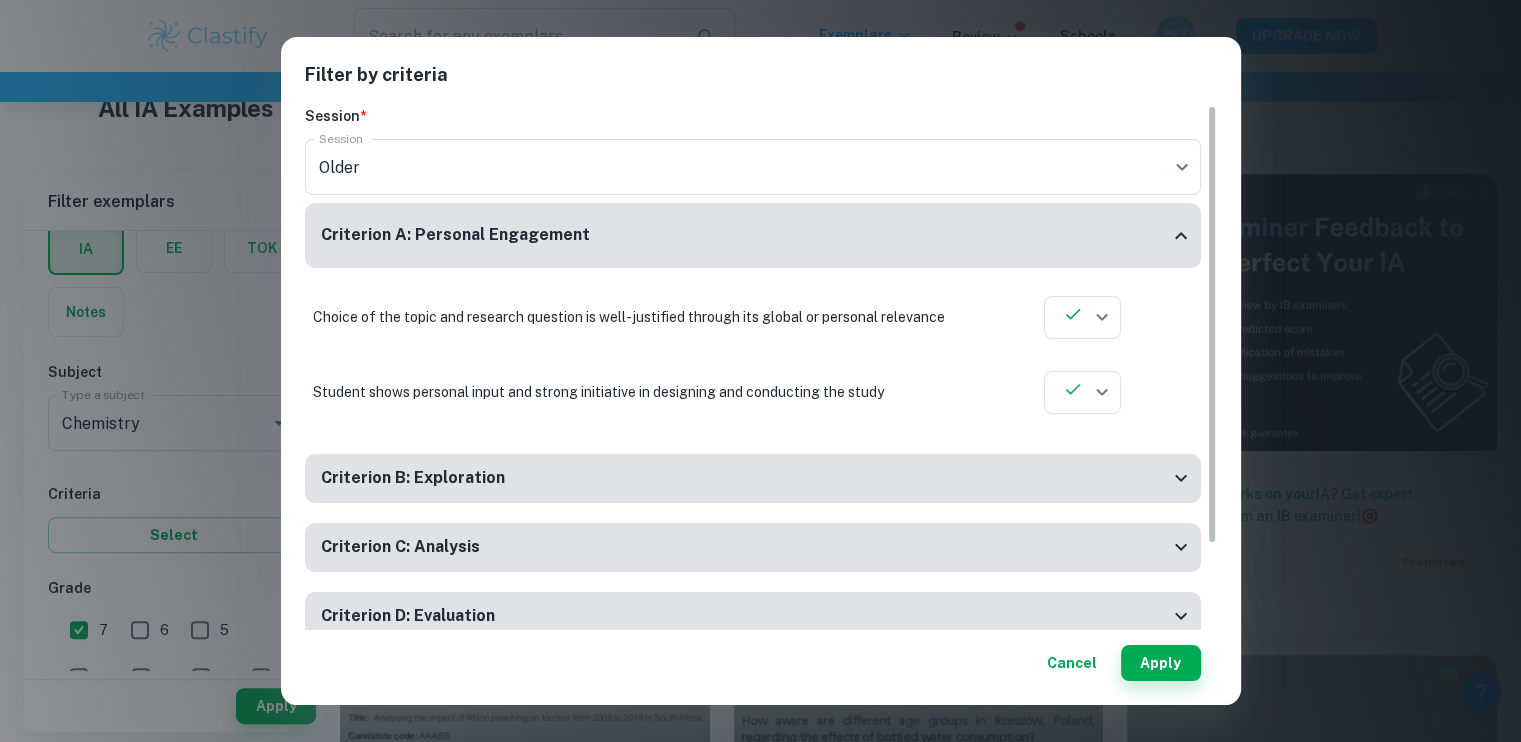 click on "Criterion B: Exploration" at bounding box center [745, 478] 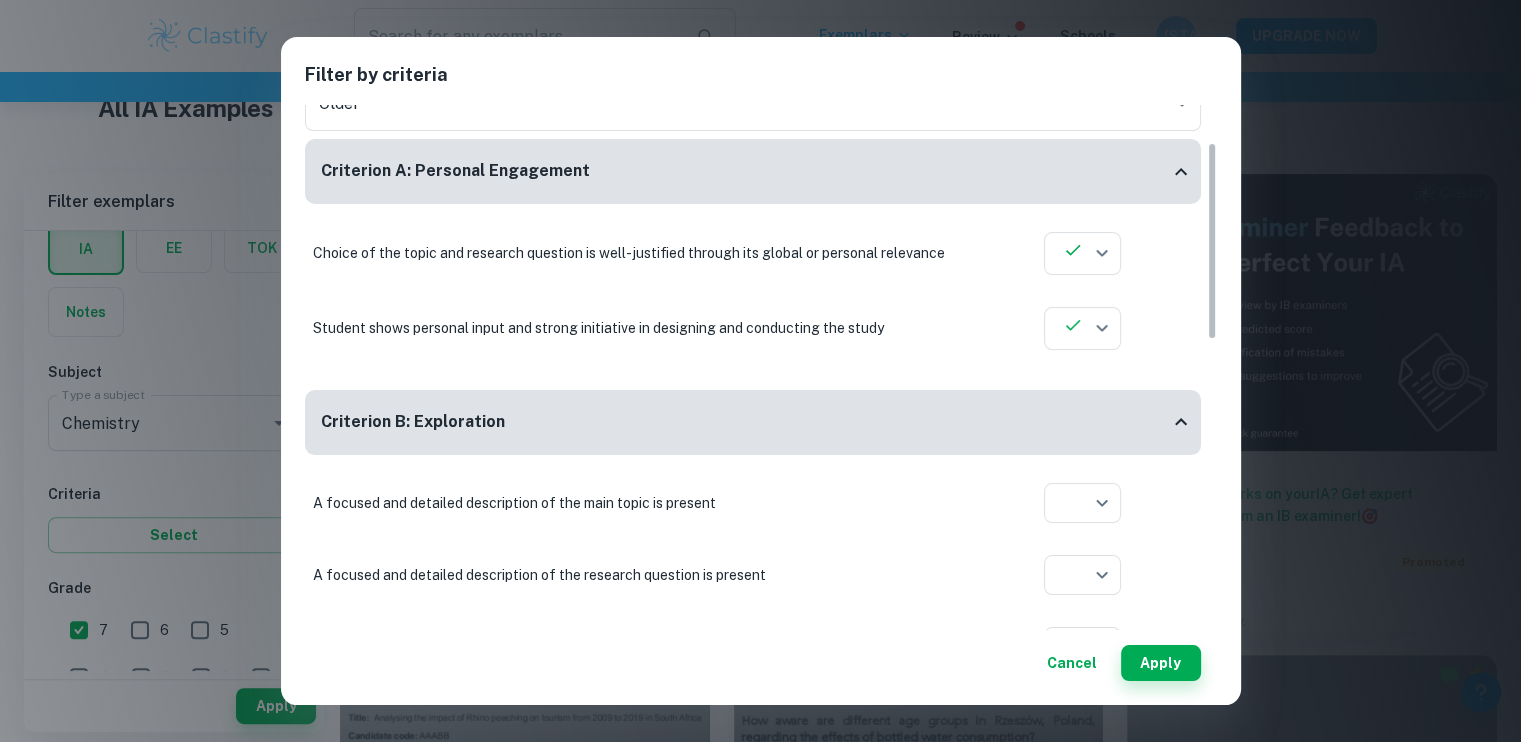 scroll, scrollTop: 100, scrollLeft: 0, axis: vertical 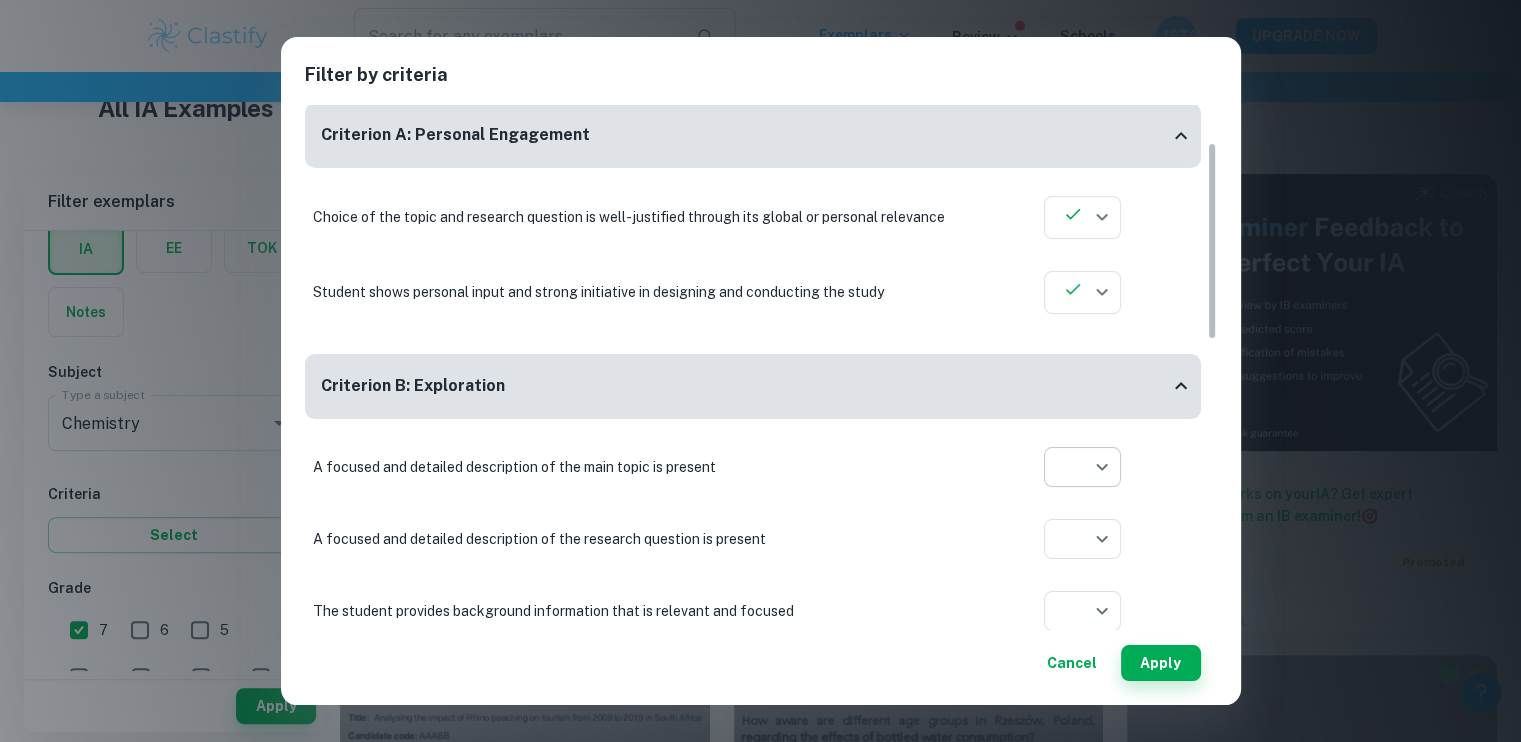 click on "We value your privacy We use cookies to enhance your browsing experience, serve personalised ads or content, and analyse our traffic. By clicking "Accept All", you consent to our use of cookies.   Cookie Policy Customise   Reject All   Accept All   Customise Consent Preferences   We use cookies to help you navigate efficiently and perform certain functions. You will find detailed information about all cookies under each consent category below. The cookies that are categorised as "Necessary" are stored on your browser as they are essential for enabling the basic functionalities of the site. ...  Show more For more information on how Google's third-party cookies operate and handle your data, see:   Google Privacy Policy Necessary Always Active Necessary cookies are required to enable the basic features of this site, such as providing secure log-in or adjusting your consent preferences. These cookies do not store any personally identifiable data. Functional Analytics Performance Advertisement Uncategorised" at bounding box center [760, -27] 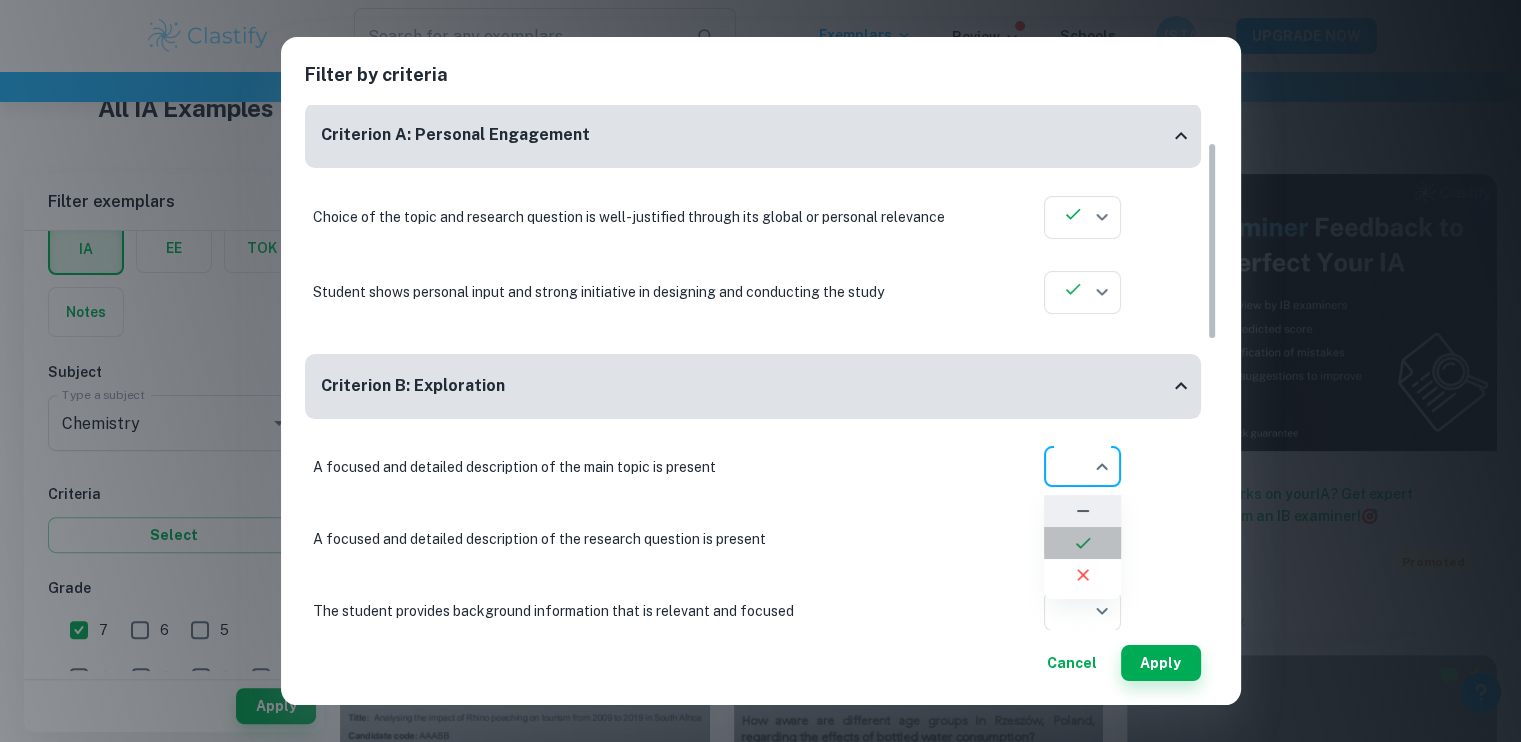 click 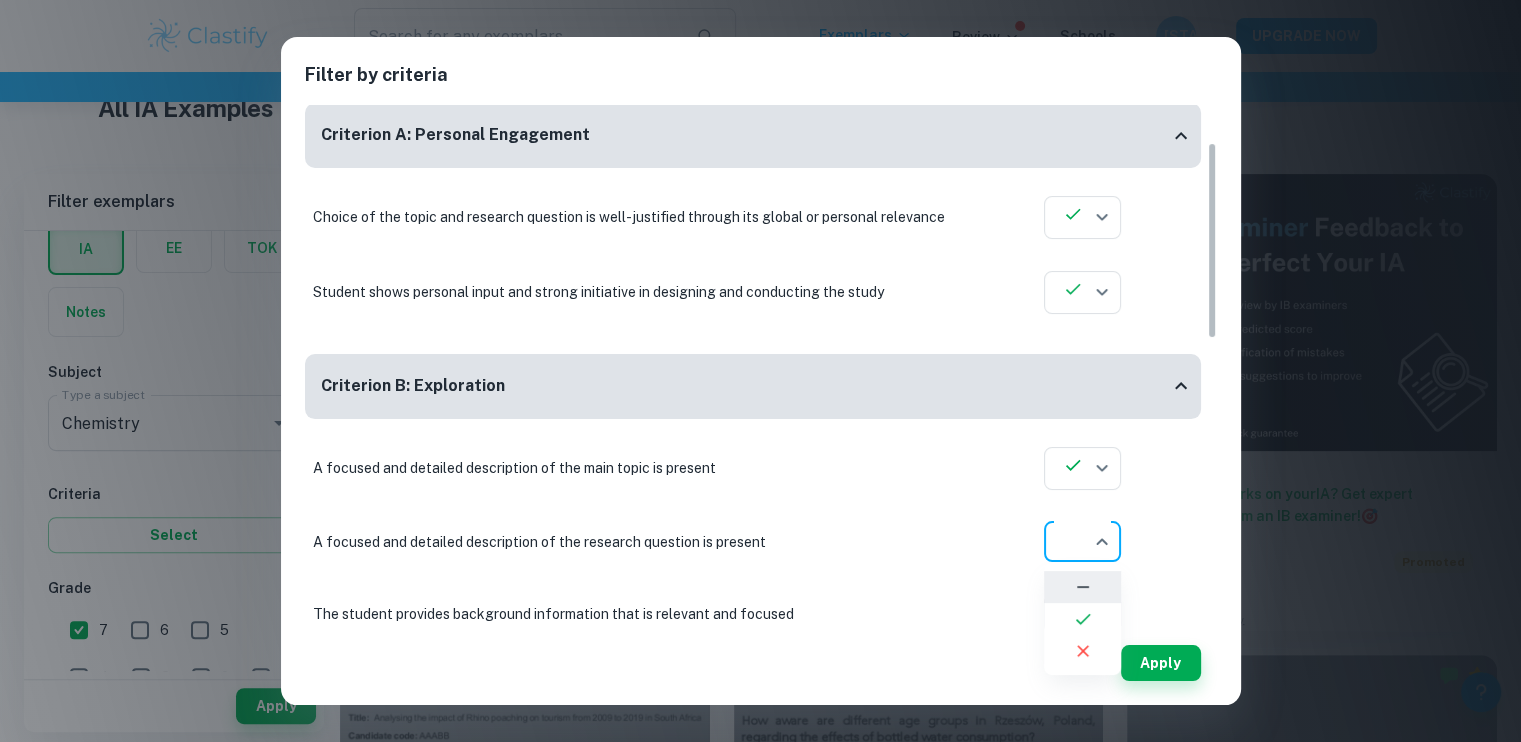 click on "We value your privacy We use cookies to enhance your browsing experience, serve personalised ads or content, and analyse our traffic. By clicking "Accept All", you consent to our use of cookies.   Cookie Policy Customise   Reject All   Accept All   Customise Consent Preferences   We use cookies to help you navigate efficiently and perform certain functions. You will find detailed information about all cookies under each consent category below. The cookies that are categorised as "Necessary" are stored on your browser as they are essential for enabling the basic functionalities of the site. ...  Show more For more information on how Google's third-party cookies operate and handle your data, see:   Google Privacy Policy Necessary Always Active Necessary cookies are required to enable the basic features of this site, such as providing secure log-in or adjusting your consent preferences. These cookies do not store any personally identifiable data. Functional Analytics Performance Advertisement Uncategorised" at bounding box center (760, -27) 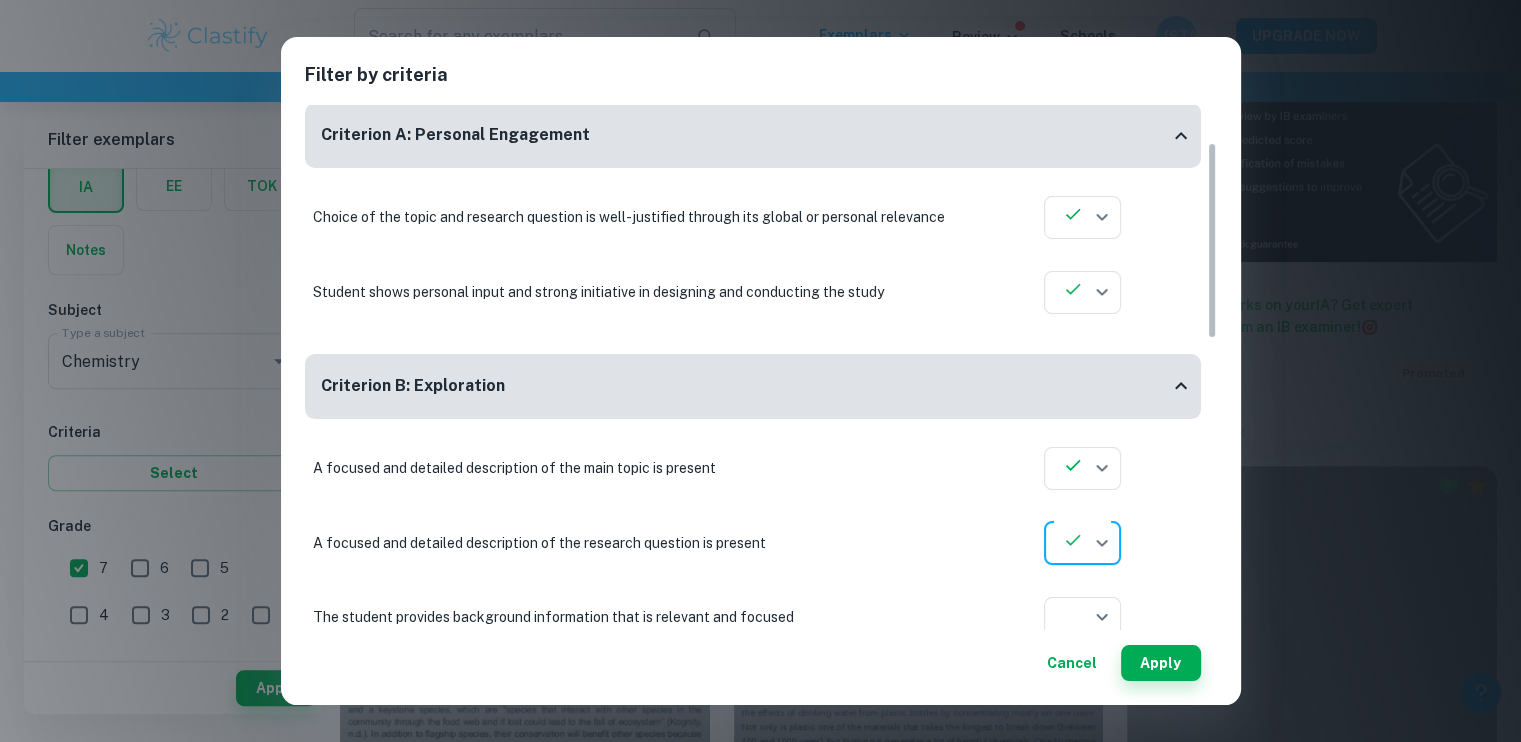 scroll, scrollTop: 700, scrollLeft: 0, axis: vertical 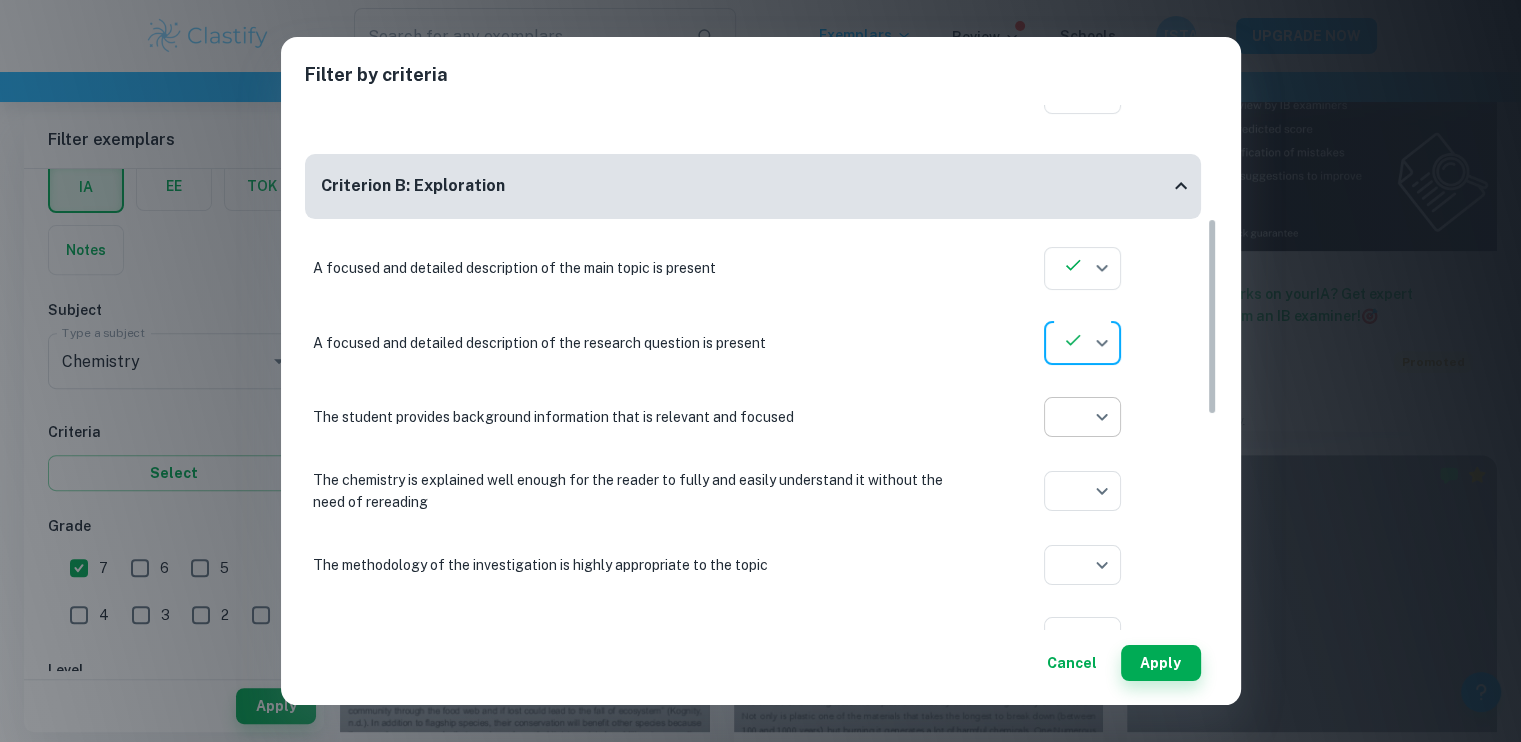 click on "We value your privacy We use cookies to enhance your browsing experience, serve personalised ads or content, and analyse our traffic. By clicking "Accept All", you consent to our use of cookies.   Cookie Policy Customise   Reject All   Accept All   Customise Consent Preferences   We use cookies to help you navigate efficiently and perform certain functions. You will find detailed information about all cookies under each consent category below. The cookies that are categorised as "Necessary" are stored on your browser as they are essential for enabling the basic functionalities of the site. ...  Show more For more information on how Google's third-party cookies operate and handle your data, see:   Google Privacy Policy Necessary Always Active Necessary cookies are required to enable the basic features of this site, such as providing secure log-in or adjusting your consent preferences. These cookies do not store any personally identifiable data. Functional Analytics Performance Advertisement Uncategorised" at bounding box center [760, -227] 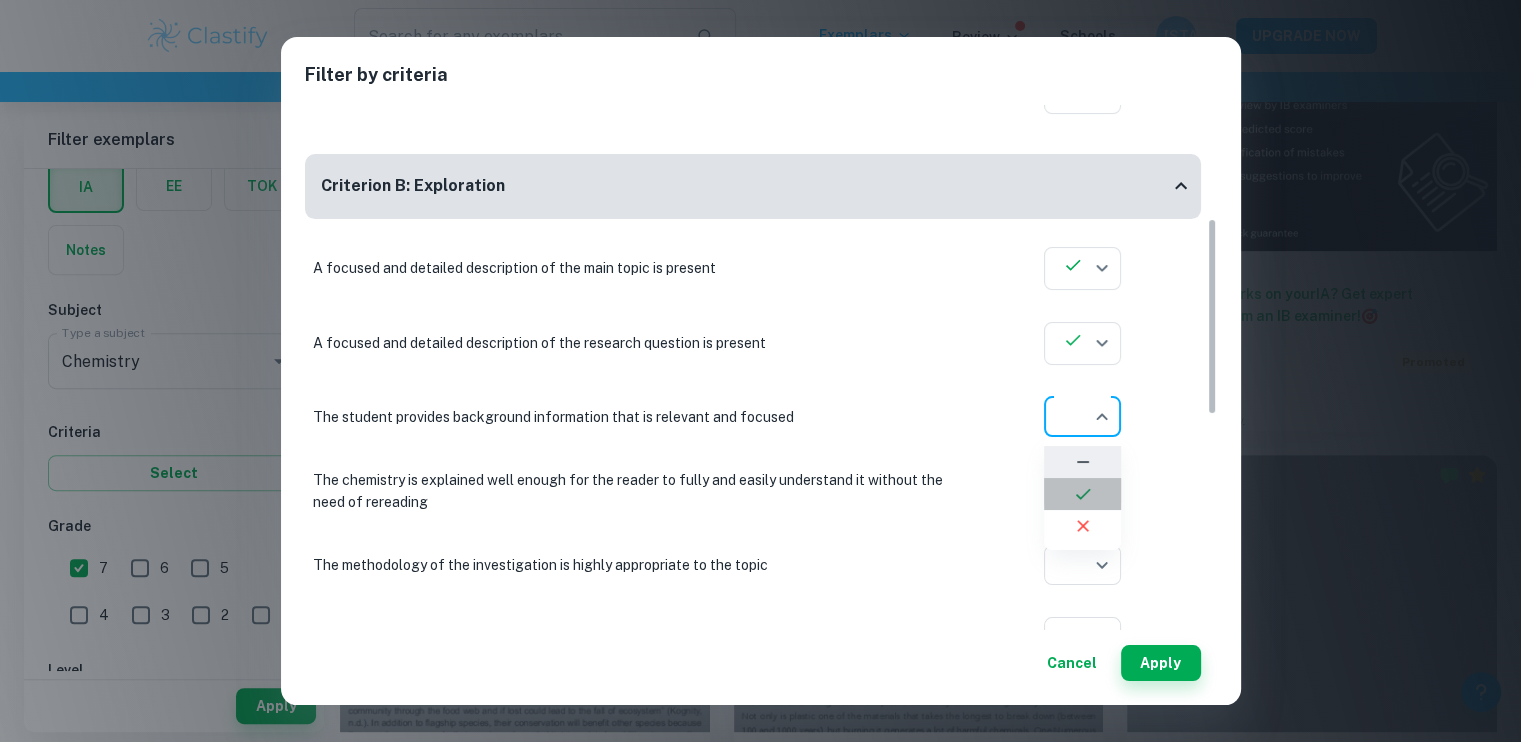 click at bounding box center [1082, 494] 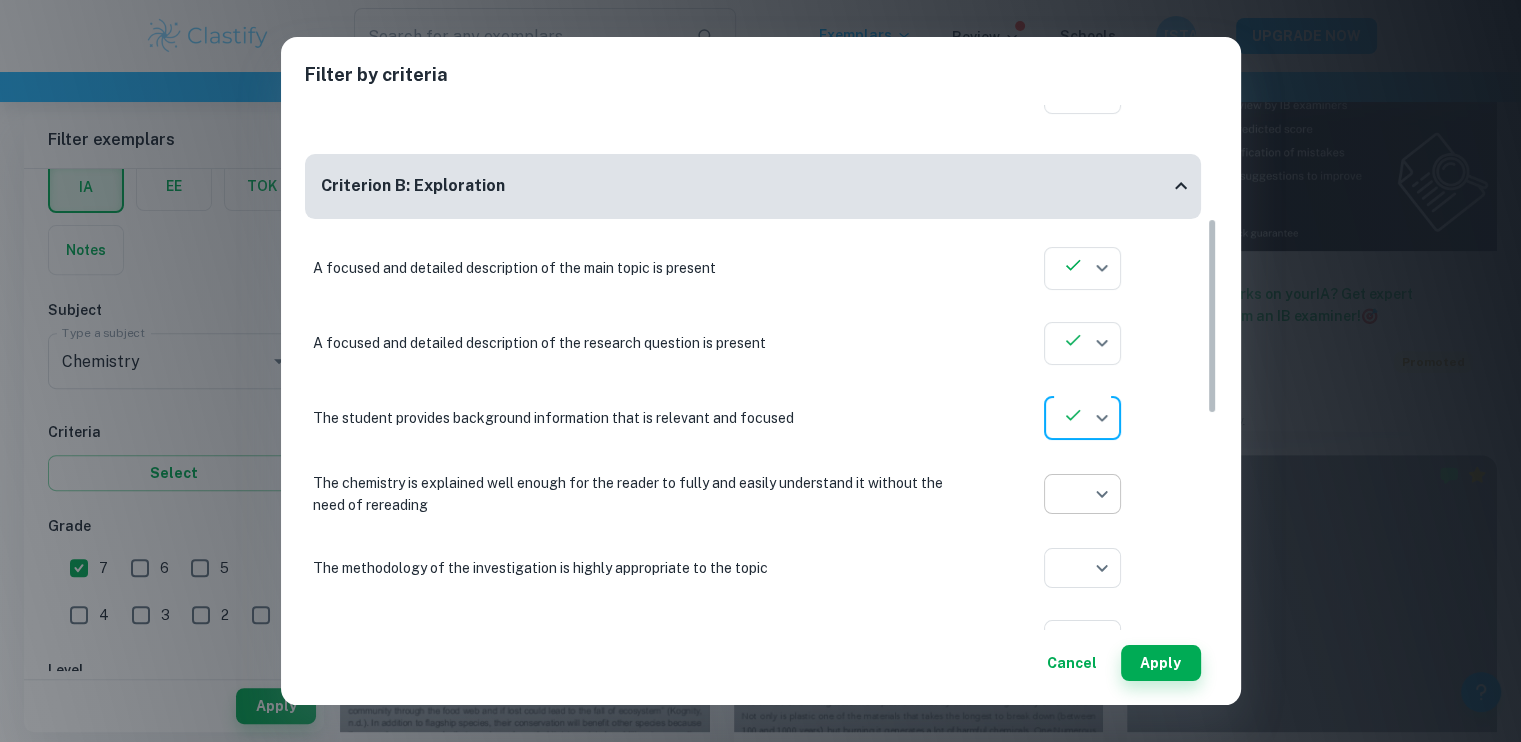 click on "We value your privacy We use cookies to enhance your browsing experience, serve personalised ads or content, and analyse our traffic. By clicking "Accept All", you consent to our use of cookies.   Cookie Policy Customise   Reject All   Accept All   Customise Consent Preferences   We use cookies to help you navigate efficiently and perform certain functions. You will find detailed information about all cookies under each consent category below. The cookies that are categorised as "Necessary" are stored on your browser as they are essential for enabling the basic functionalities of the site. ...  Show more For more information on how Google's third-party cookies operate and handle your data, see:   Google Privacy Policy Necessary Always Active Necessary cookies are required to enable the basic features of this site, such as providing secure log-in or adjusting your consent preferences. These cookies do not store any personally identifiable data. Functional Analytics Performance Advertisement Uncategorised" at bounding box center (760, -227) 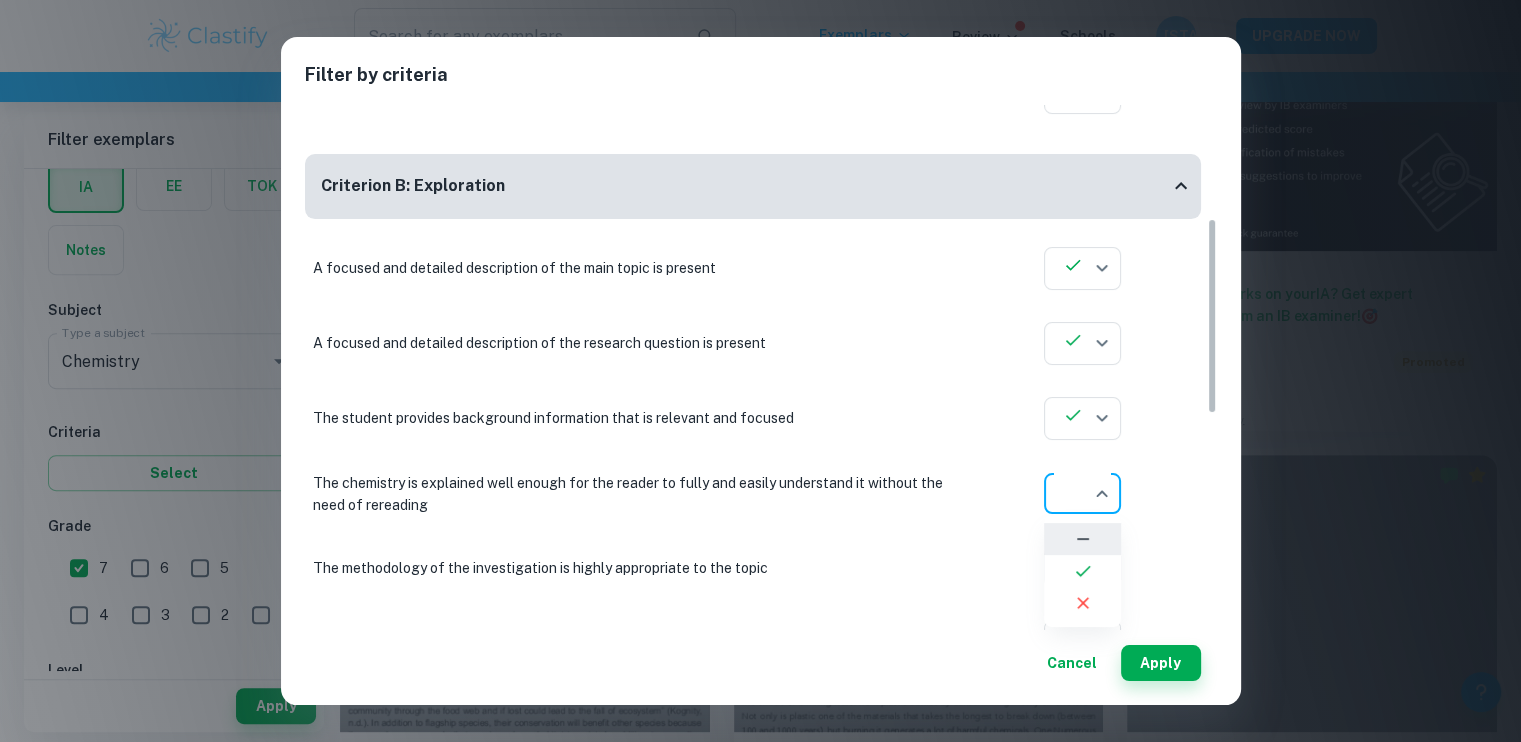 click 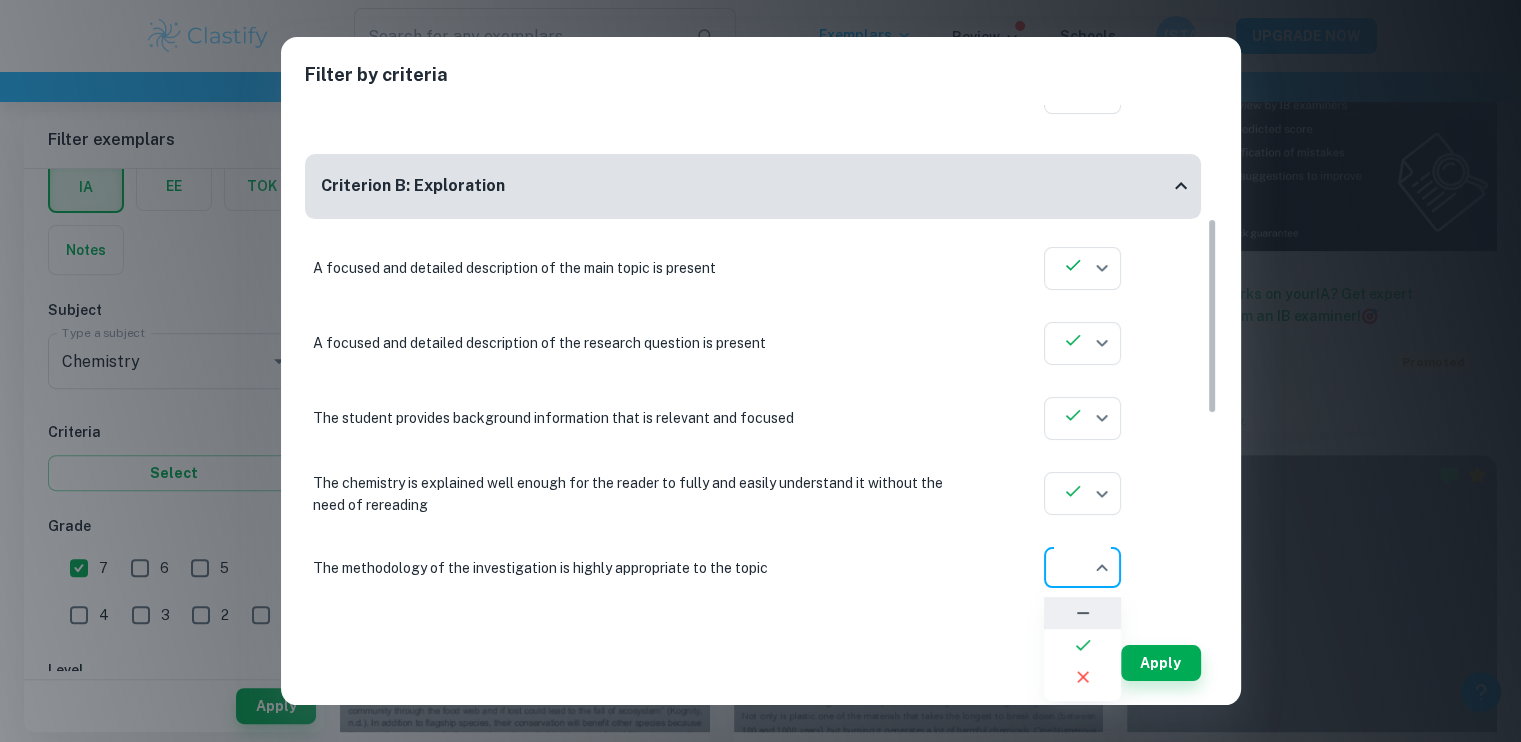 click on "We value your privacy We use cookies to enhance your browsing experience, serve personalised ads or content, and analyse our traffic. By clicking "Accept All", you consent to our use of cookies.   Cookie Policy Customise   Reject All   Accept All   Customise Consent Preferences   We use cookies to help you navigate efficiently and perform certain functions. You will find detailed information about all cookies under each consent category below. The cookies that are categorised as "Necessary" are stored on your browser as they are essential for enabling the basic functionalities of the site. ...  Show more For more information on how Google's third-party cookies operate and handle your data, see:   Google Privacy Policy Necessary Always Active Necessary cookies are required to enable the basic features of this site, such as providing secure log-in or adjusting your consent preferences. These cookies do not store any personally identifiable data. Functional Analytics Performance Advertisement Uncategorised" at bounding box center (760, -227) 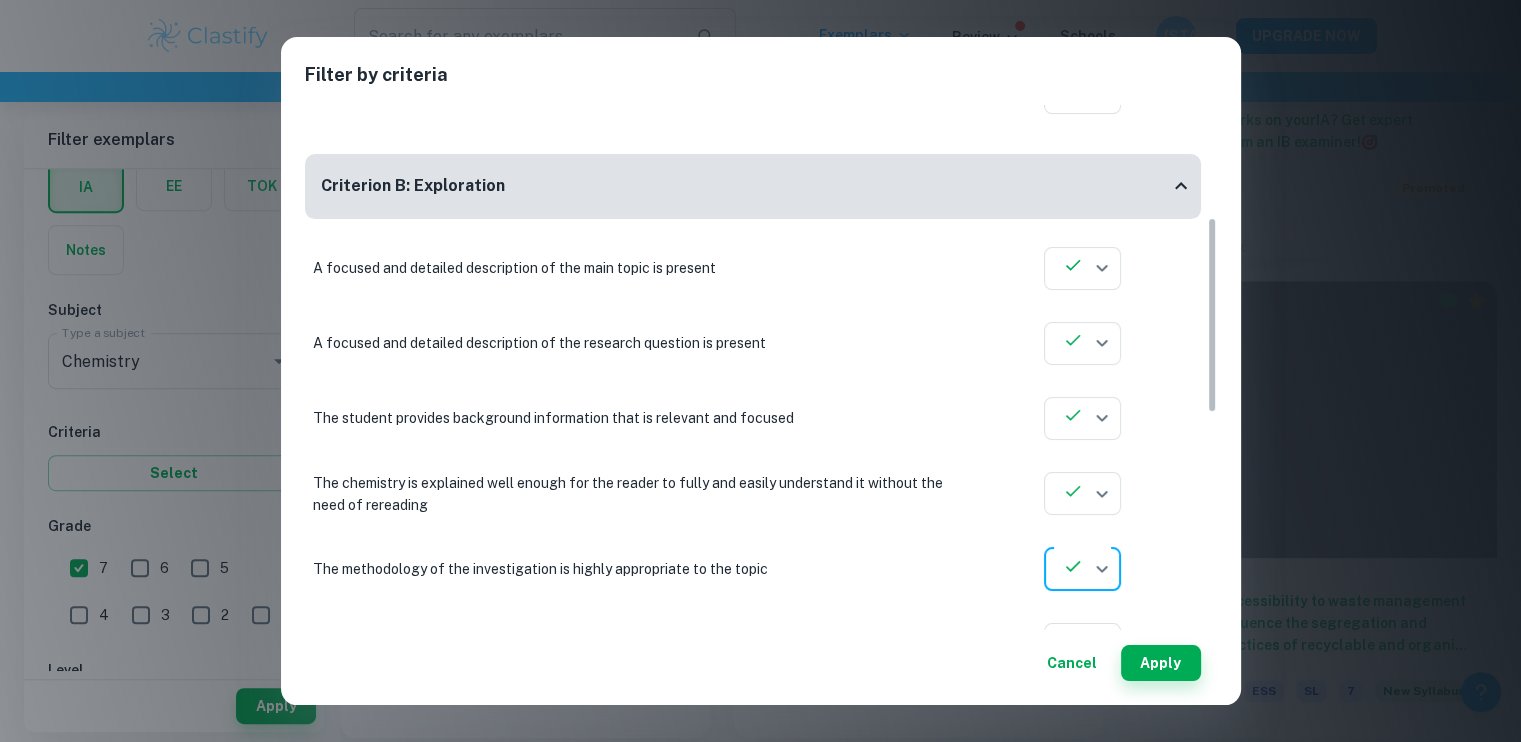 scroll, scrollTop: 1000, scrollLeft: 0, axis: vertical 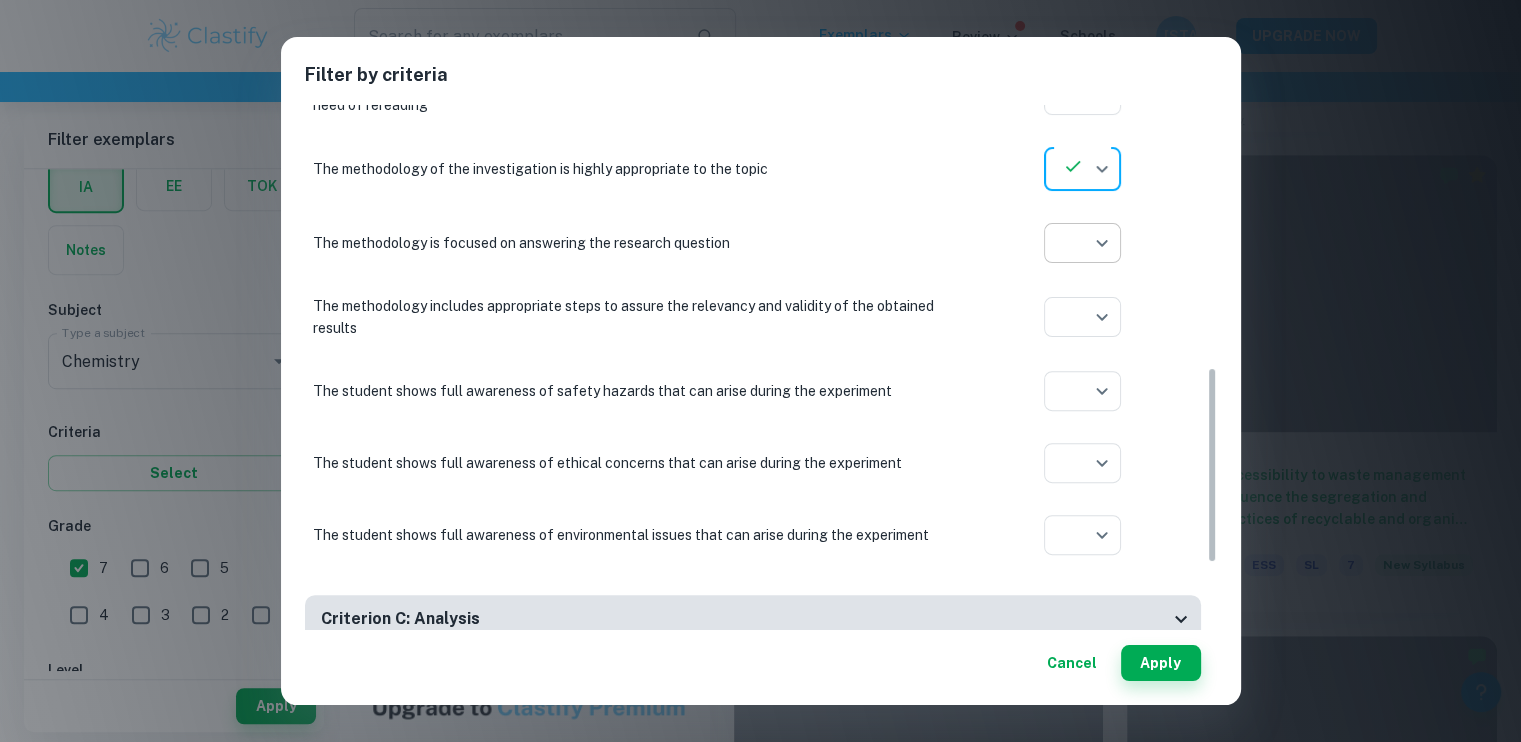 click on "We value your privacy We use cookies to enhance your browsing experience, serve personalised ads or content, and analyse our traffic. By clicking "Accept All", you consent to our use of cookies.   Cookie Policy Customise   Reject All   Accept All   Customise Consent Preferences   We use cookies to help you navigate efficiently and perform certain functions. You will find detailed information about all cookies under each consent category below. The cookies that are categorised as "Necessary" are stored on your browser as they are essential for enabling the basic functionalities of the site. ...  Show more For more information on how Google's third-party cookies operate and handle your data, see:   Google Privacy Policy Necessary Always Active Necessary cookies are required to enable the basic features of this site, such as providing secure log-in or adjusting your consent preferences. These cookies do not store any personally identifiable data. Functional Analytics Performance Advertisement Uncategorised" at bounding box center (760, -527) 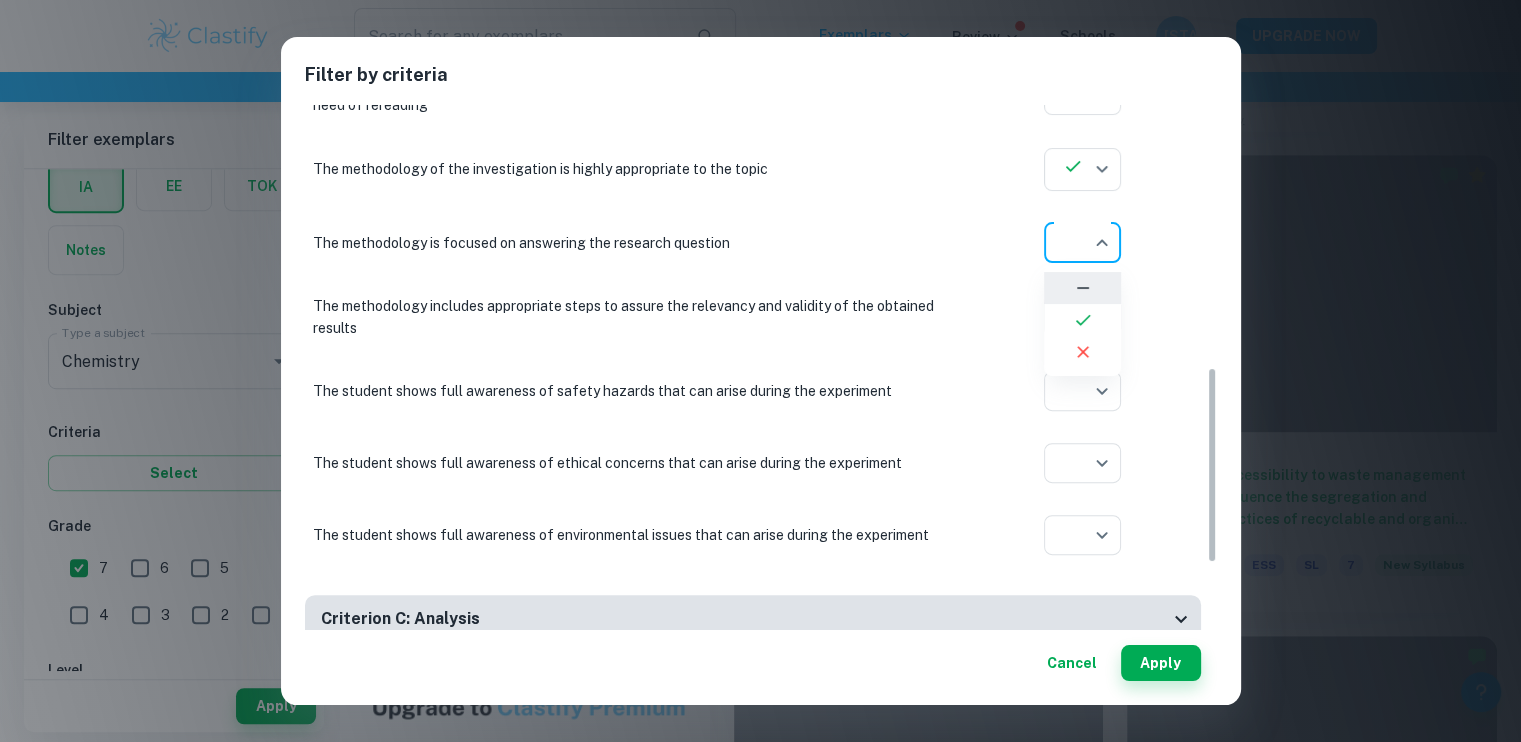 click at bounding box center (1082, 320) 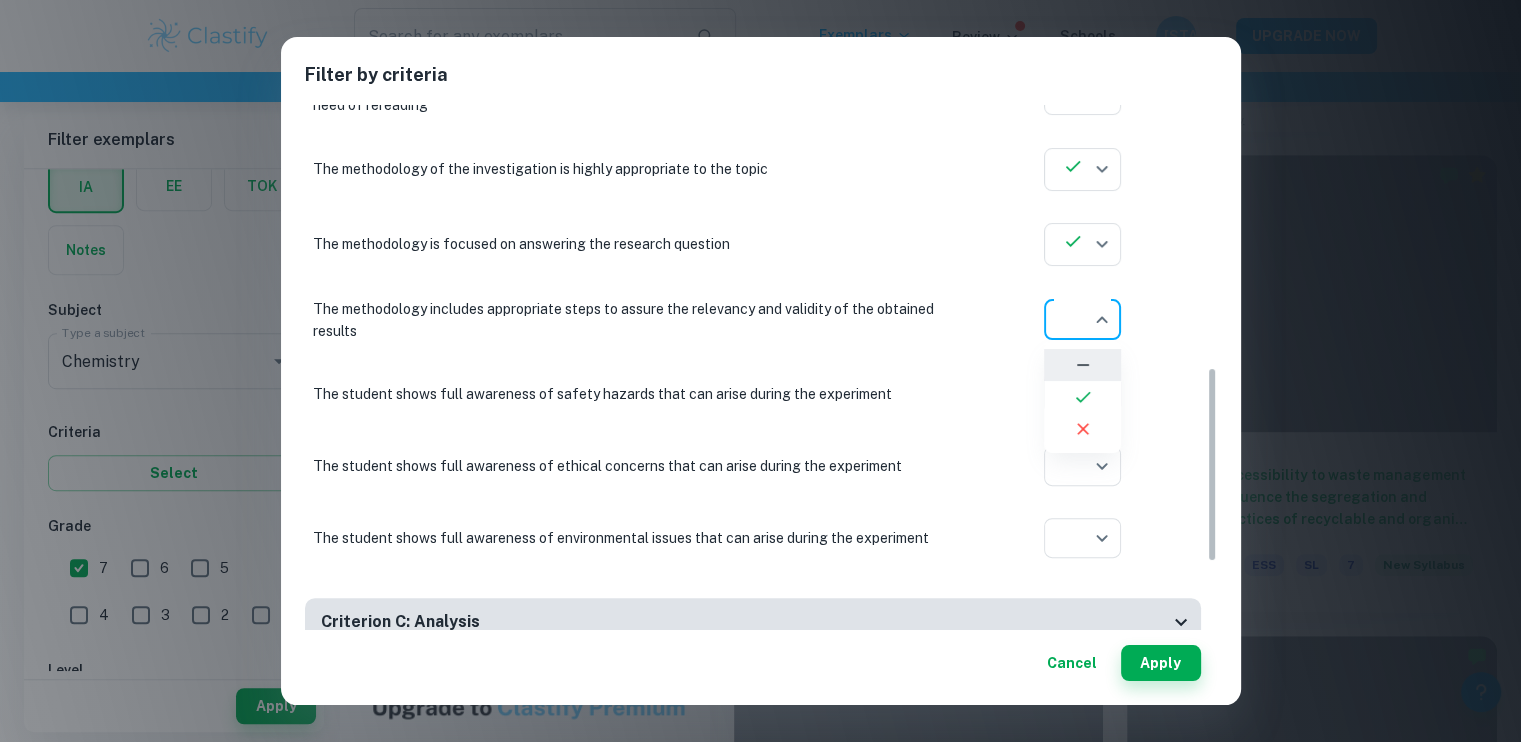 click on "We value your privacy We use cookies to enhance your browsing experience, serve personalised ads or content, and analyse our traffic. By clicking "Accept All", you consent to our use of cookies.   Cookie Policy Customise   Reject All   Accept All   Customise Consent Preferences   We use cookies to help you navigate efficiently and perform certain functions. You will find detailed information about all cookies under each consent category below. The cookies that are categorised as "Necessary" are stored on your browser as they are essential for enabling the basic functionalities of the site. ...  Show more For more information on how Google's third-party cookies operate and handle your data, see:   Google Privacy Policy Necessary Always Active Necessary cookies are required to enable the basic features of this site, such as providing secure log-in or adjusting your consent preferences. These cookies do not store any personally identifiable data. Functional Analytics Performance Advertisement Uncategorised" at bounding box center [760, -527] 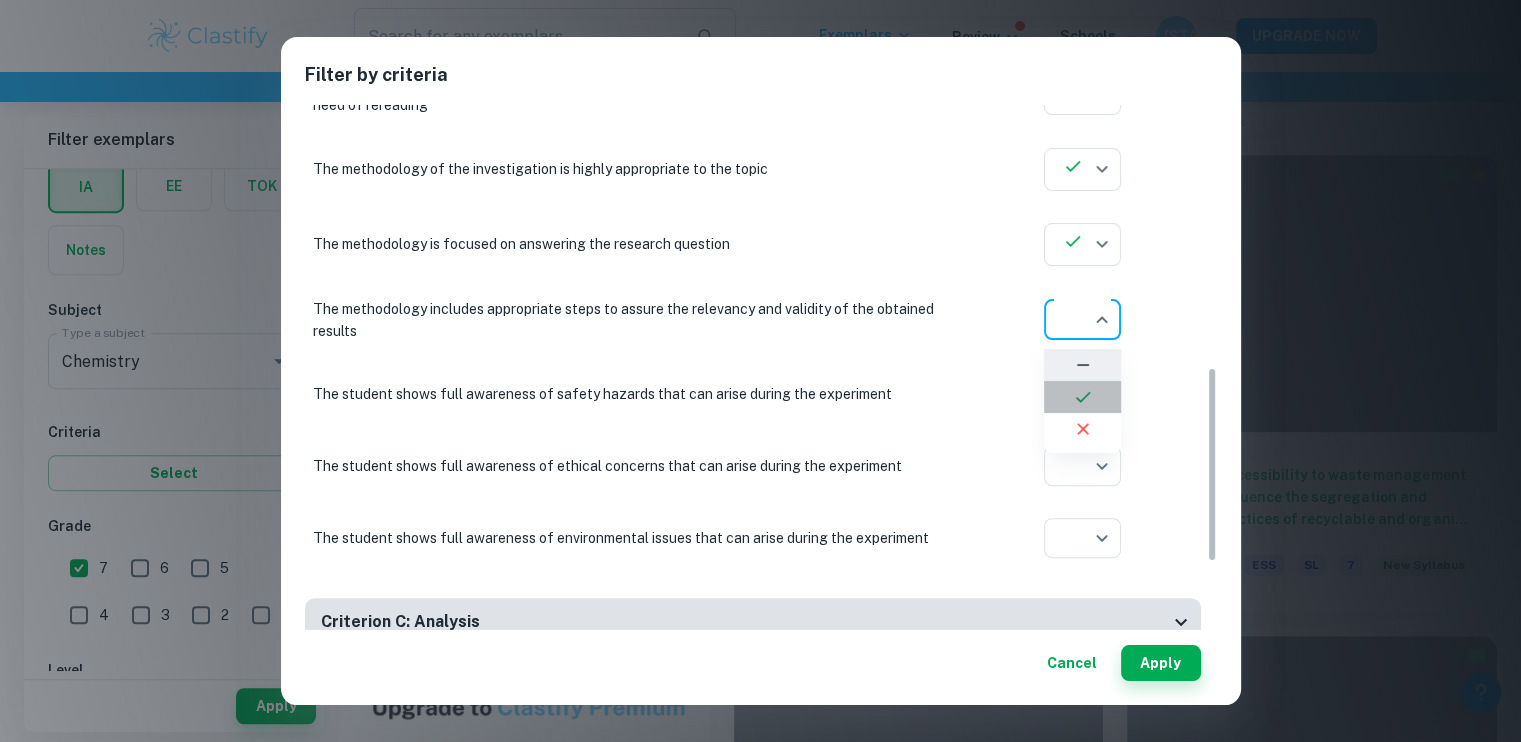 click at bounding box center [1082, 397] 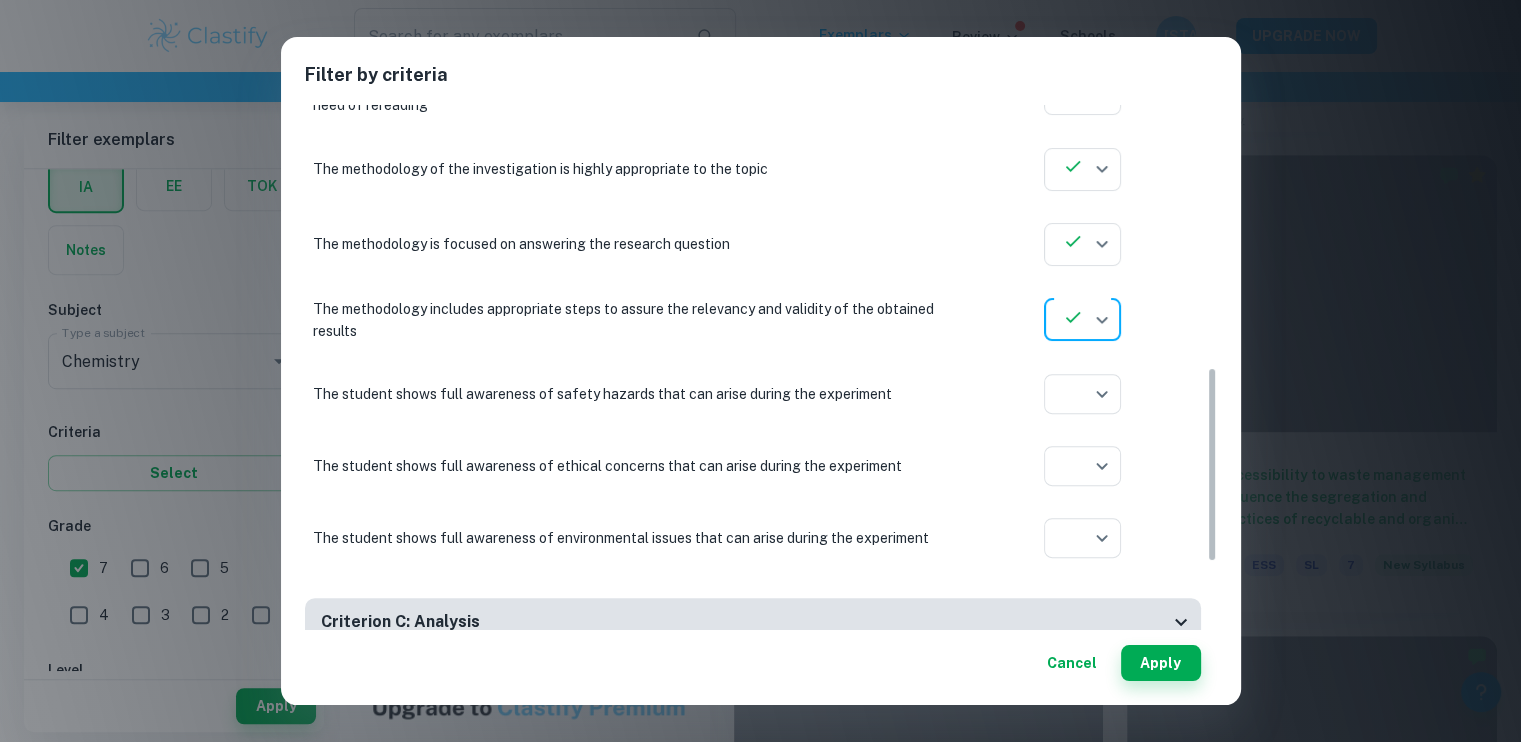 click on "The student shows full awareness of safety hazards that can arise during the experiment ​ Aplication year" at bounding box center (753, 394) 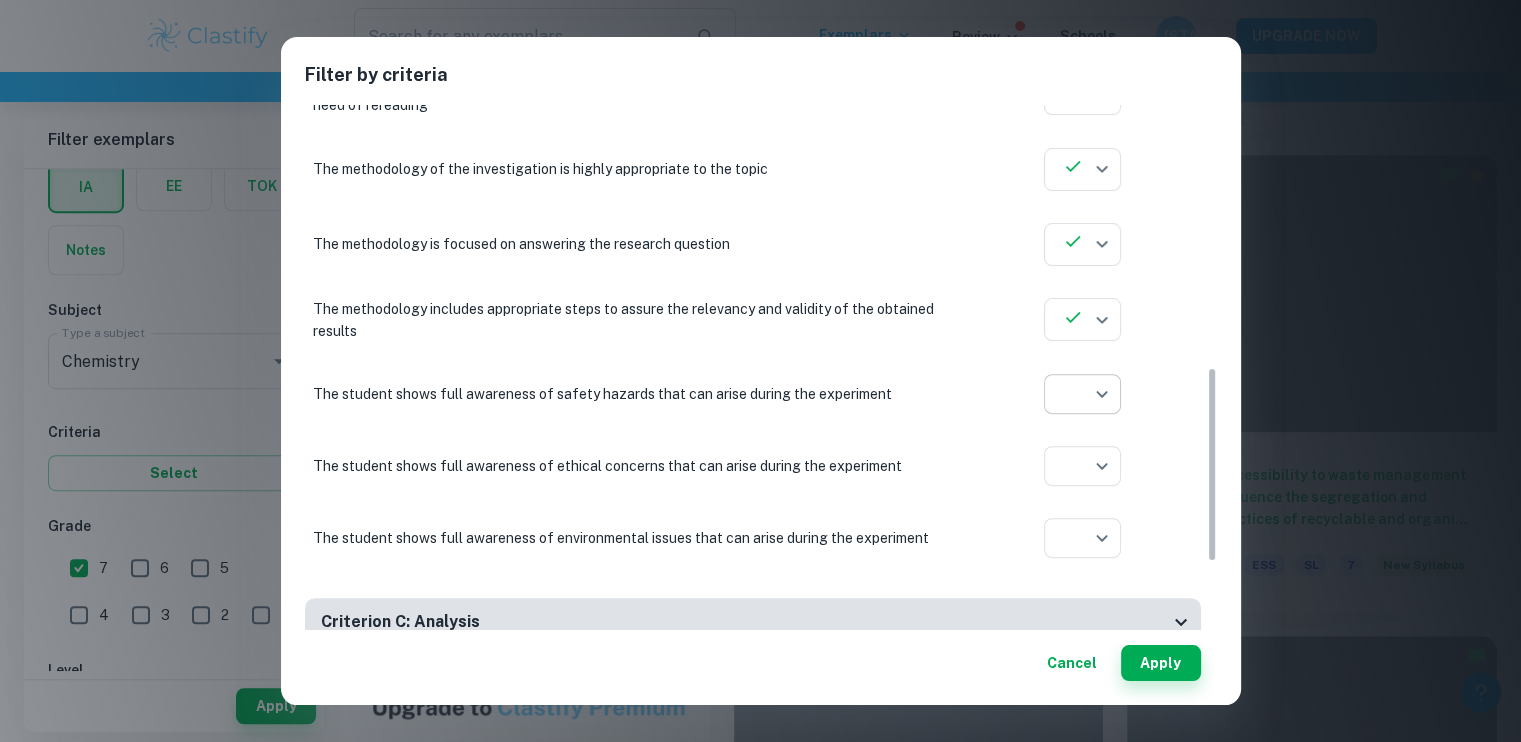click on "We value your privacy We use cookies to enhance your browsing experience, serve personalised ads or content, and analyse our traffic. By clicking "Accept All", you consent to our use of cookies.   Cookie Policy Customise   Reject All   Accept All   Customise Consent Preferences   We use cookies to help you navigate efficiently and perform certain functions. You will find detailed information about all cookies under each consent category below. The cookies that are categorised as "Necessary" are stored on your browser as they are essential for enabling the basic functionalities of the site. ...  Show more For more information on how Google's third-party cookies operate and handle your data, see:   Google Privacy Policy Necessary Always Active Necessary cookies are required to enable the basic features of this site, such as providing secure log-in or adjusting your consent preferences. These cookies do not store any personally identifiable data. Functional Analytics Performance Advertisement Uncategorised" at bounding box center [760, -527] 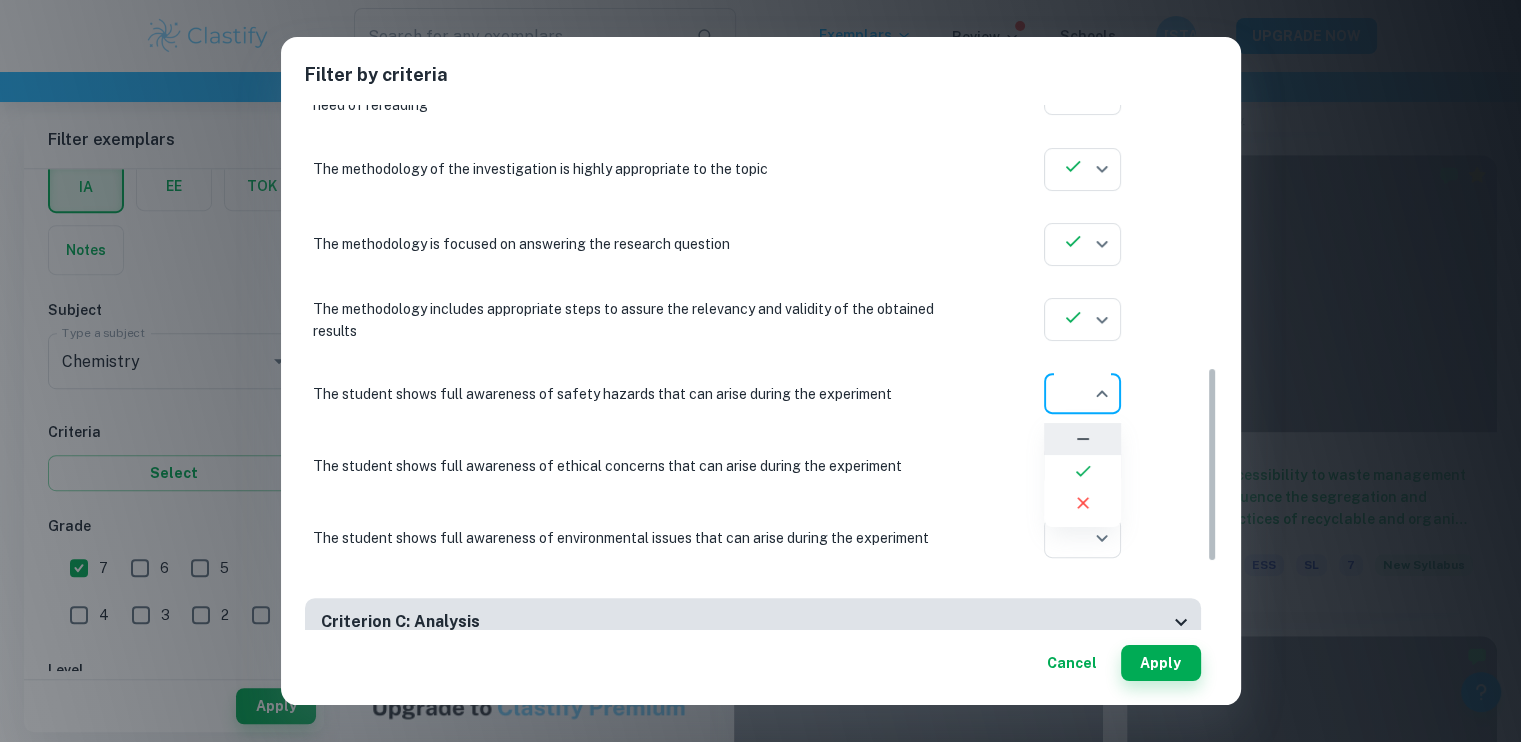 click at bounding box center [1082, 471] 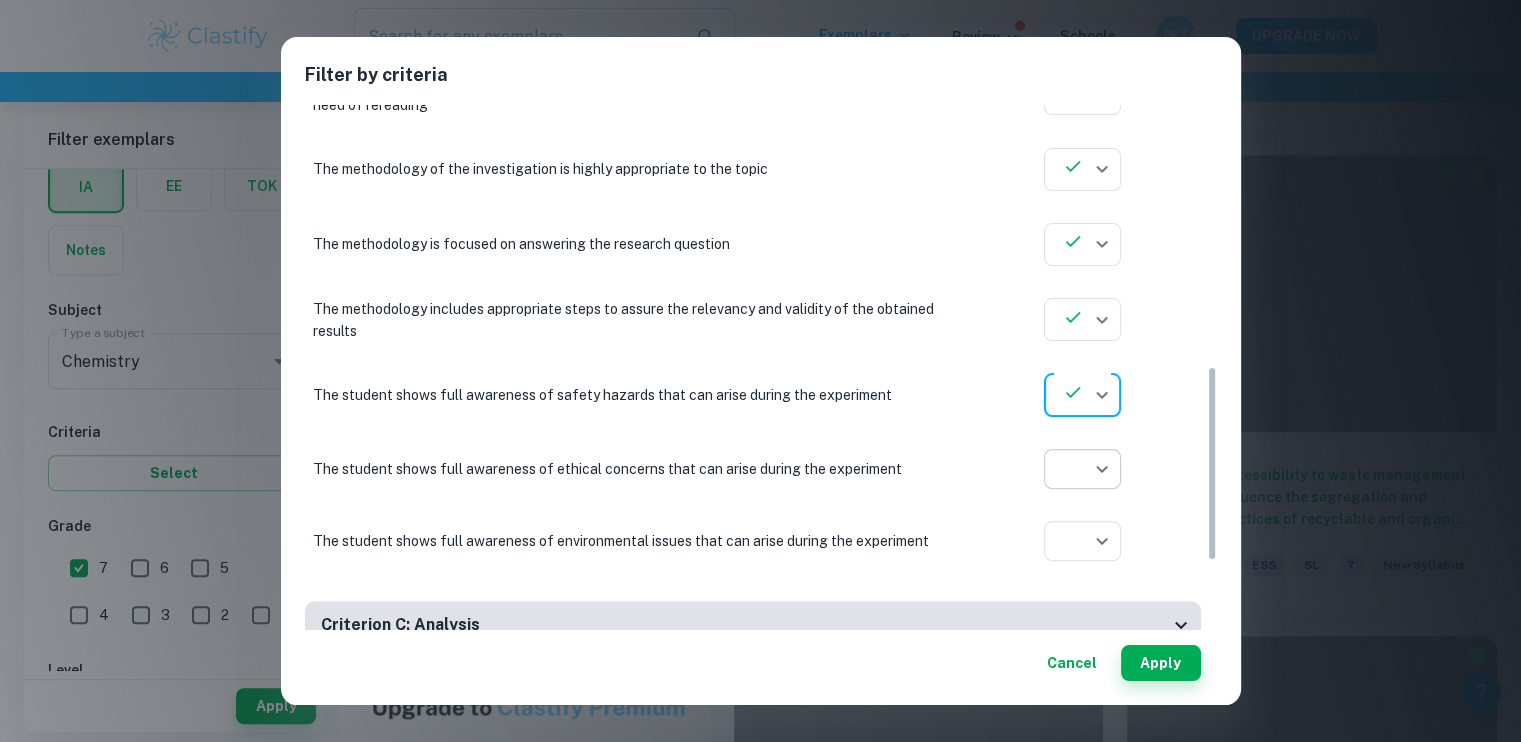 click on "We value your privacy We use cookies to enhance your browsing experience, serve personalised ads or content, and analyse our traffic. By clicking "Accept All", you consent to our use of cookies.   Cookie Policy Customise   Reject All   Accept All   Customise Consent Preferences   We use cookies to help you navigate efficiently and perform certain functions. You will find detailed information about all cookies under each consent category below. The cookies that are categorised as "Necessary" are stored on your browser as they are essential for enabling the basic functionalities of the site. ...  Show more For more information on how Google's third-party cookies operate and handle your data, see:   Google Privacy Policy Necessary Always Active Necessary cookies are required to enable the basic features of this site, such as providing secure log-in or adjusting your consent preferences. These cookies do not store any personally identifiable data. Functional Analytics Performance Advertisement Uncategorised" at bounding box center [760, -527] 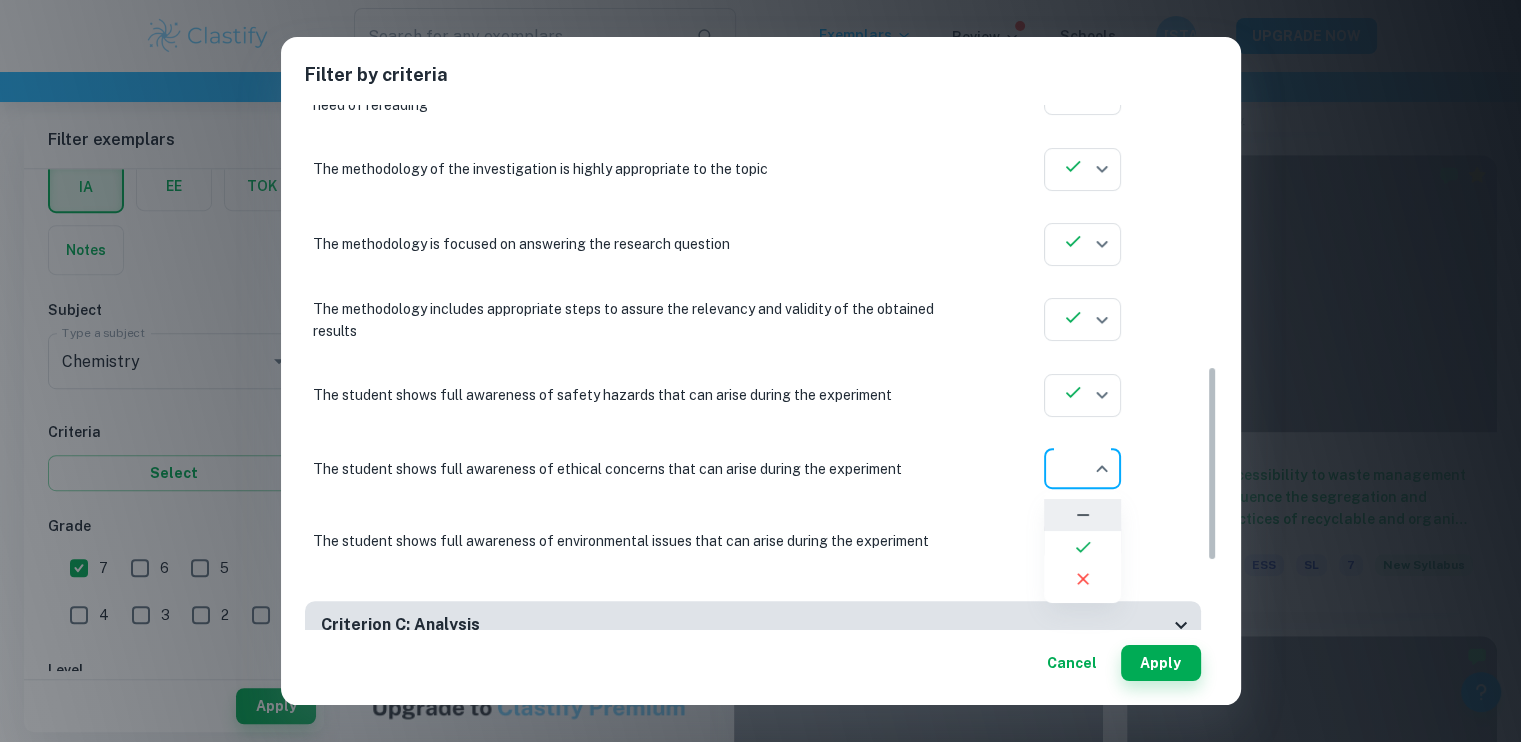 click at bounding box center [1082, 547] 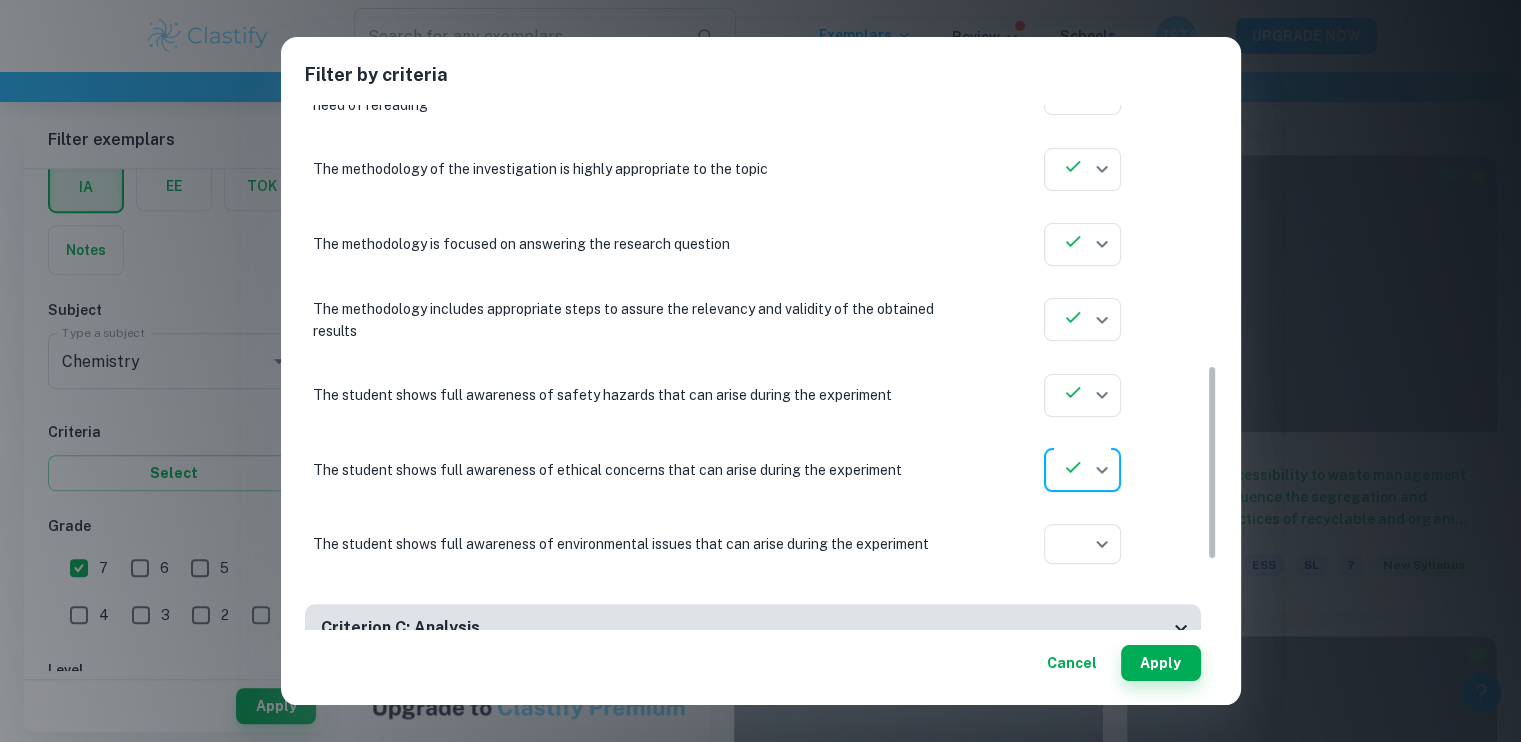 click on "The student shows full awareness of environmental issues that can arise during the experiment ​ Aplication year" at bounding box center [753, 544] 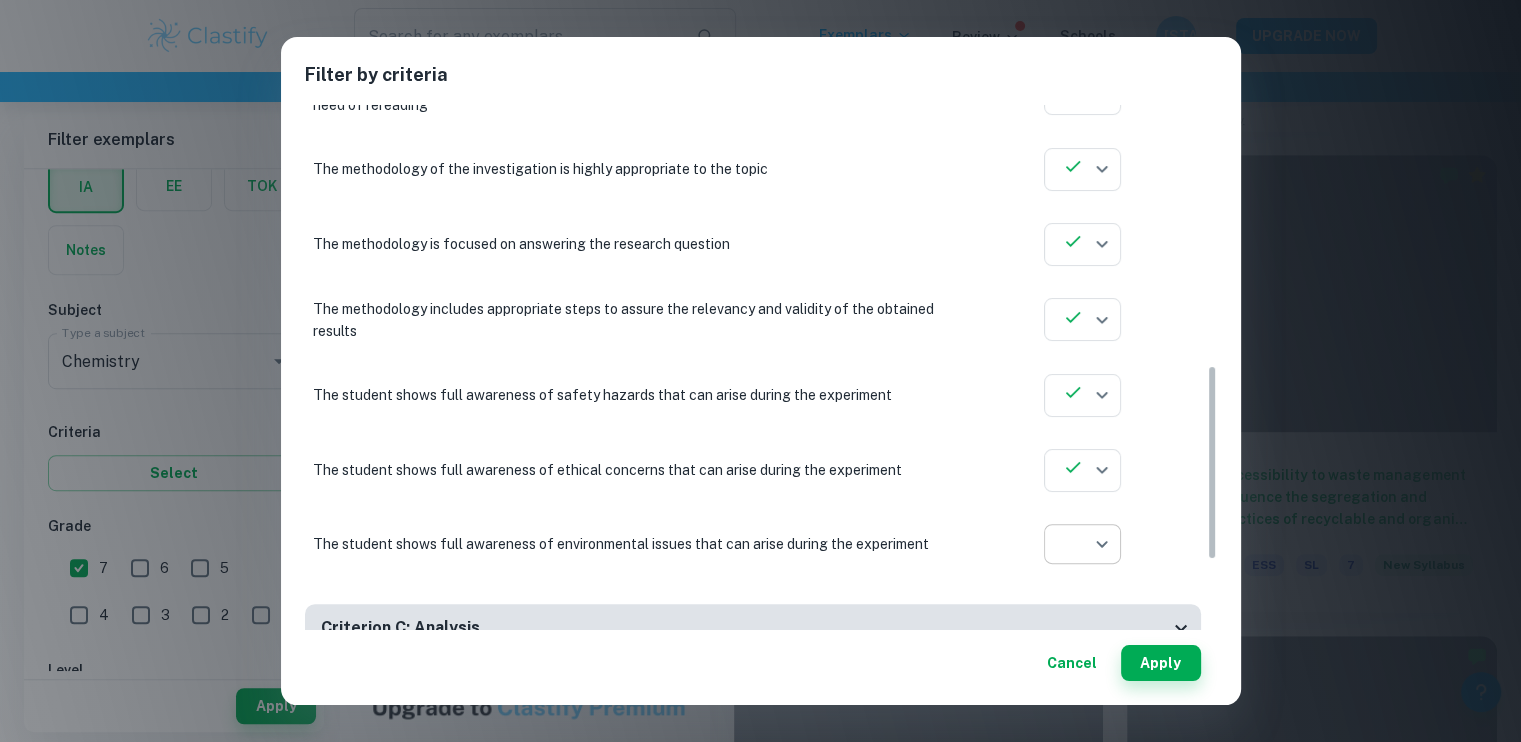 click on "We value your privacy We use cookies to enhance your browsing experience, serve personalised ads or content, and analyse our traffic. By clicking "Accept All", you consent to our use of cookies.   Cookie Policy Customise   Reject All   Accept All   Customise Consent Preferences   We use cookies to help you navigate efficiently and perform certain functions. You will find detailed information about all cookies under each consent category below. The cookies that are categorised as "Necessary" are stored on your browser as they are essential for enabling the basic functionalities of the site. ...  Show more For more information on how Google's third-party cookies operate and handle your data, see:   Google Privacy Policy Necessary Always Active Necessary cookies are required to enable the basic features of this site, such as providing secure log-in or adjusting your consent preferences. These cookies do not store any personally identifiable data. Functional Analytics Performance Advertisement Uncategorised" at bounding box center [760, -527] 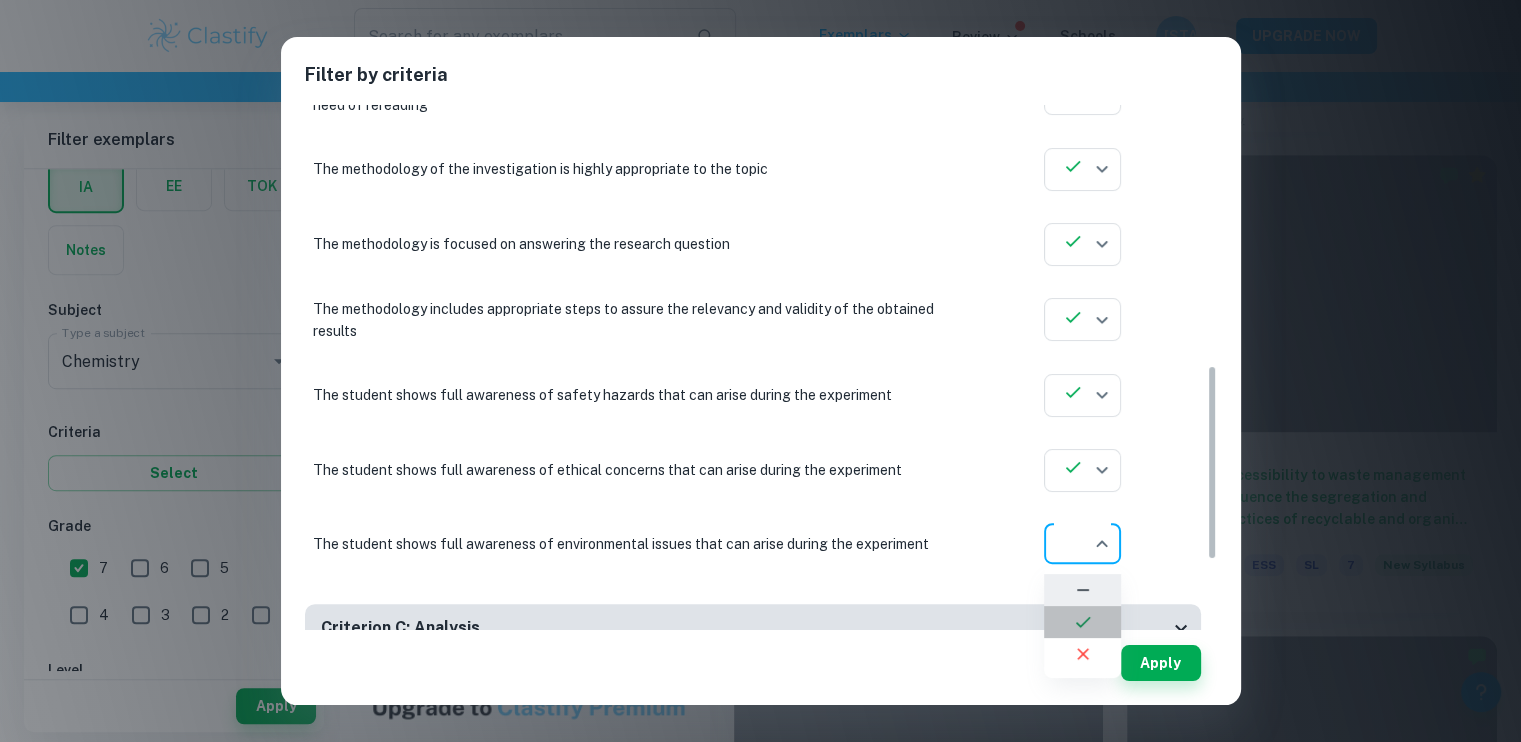 click 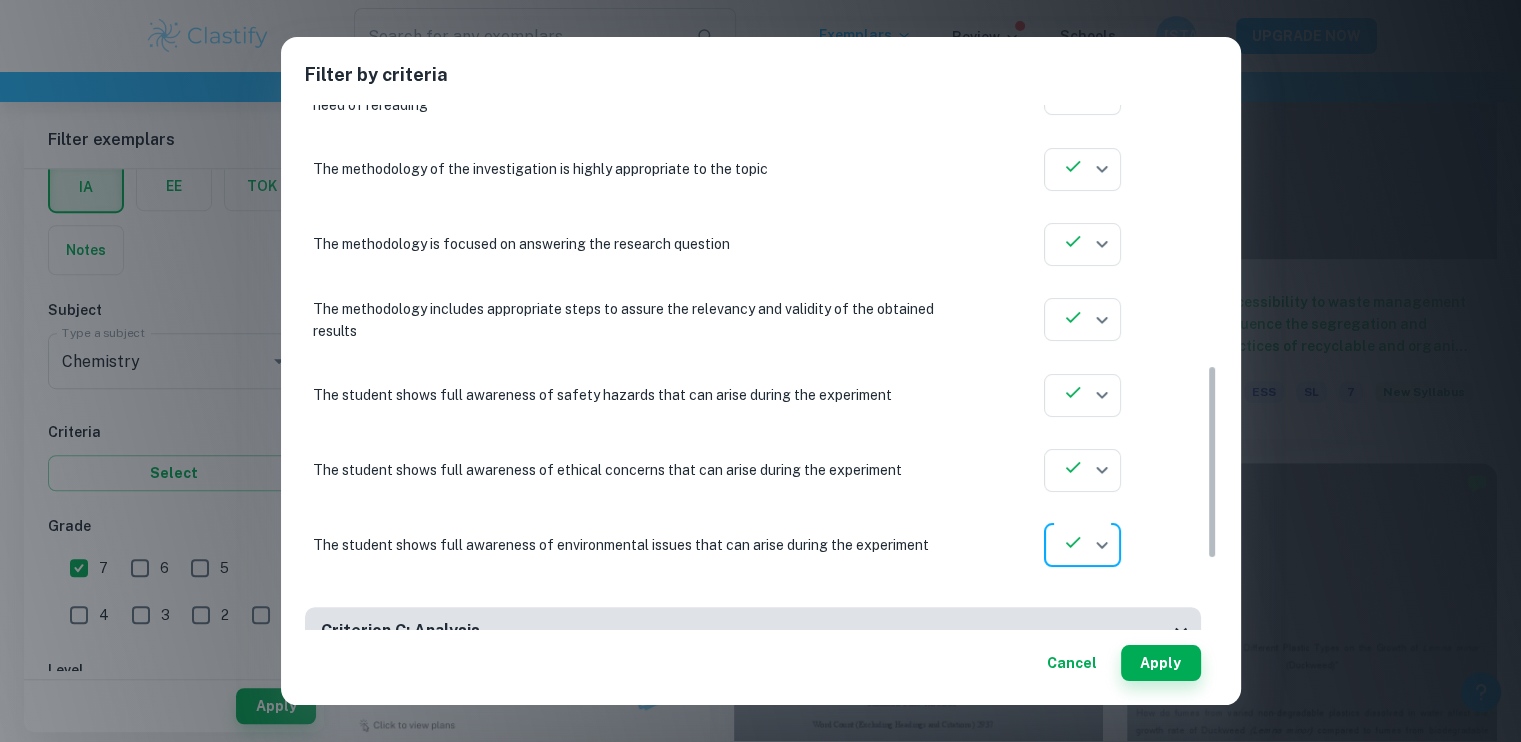scroll, scrollTop: 1300, scrollLeft: 0, axis: vertical 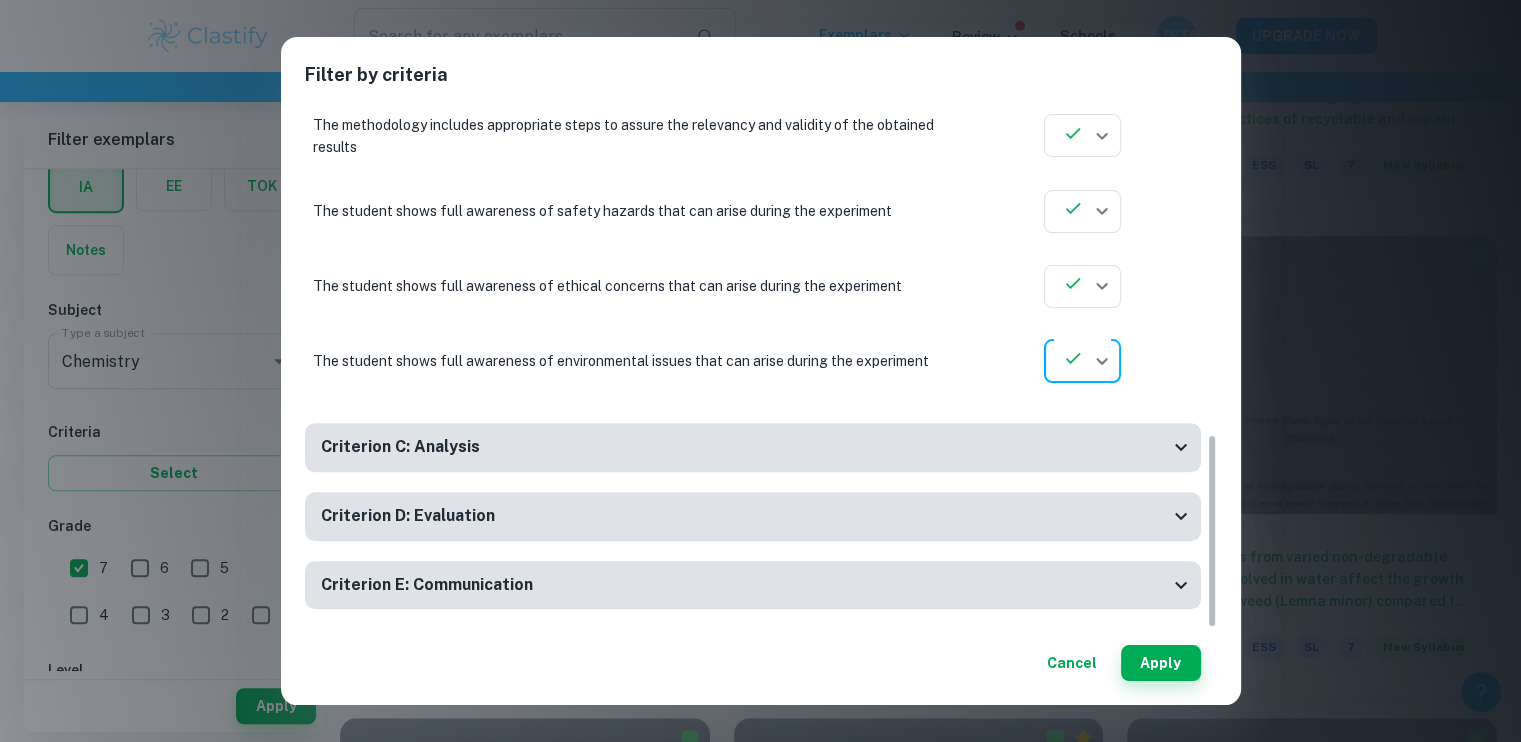 click on "Criterion C: Analysis" at bounding box center (753, 447) 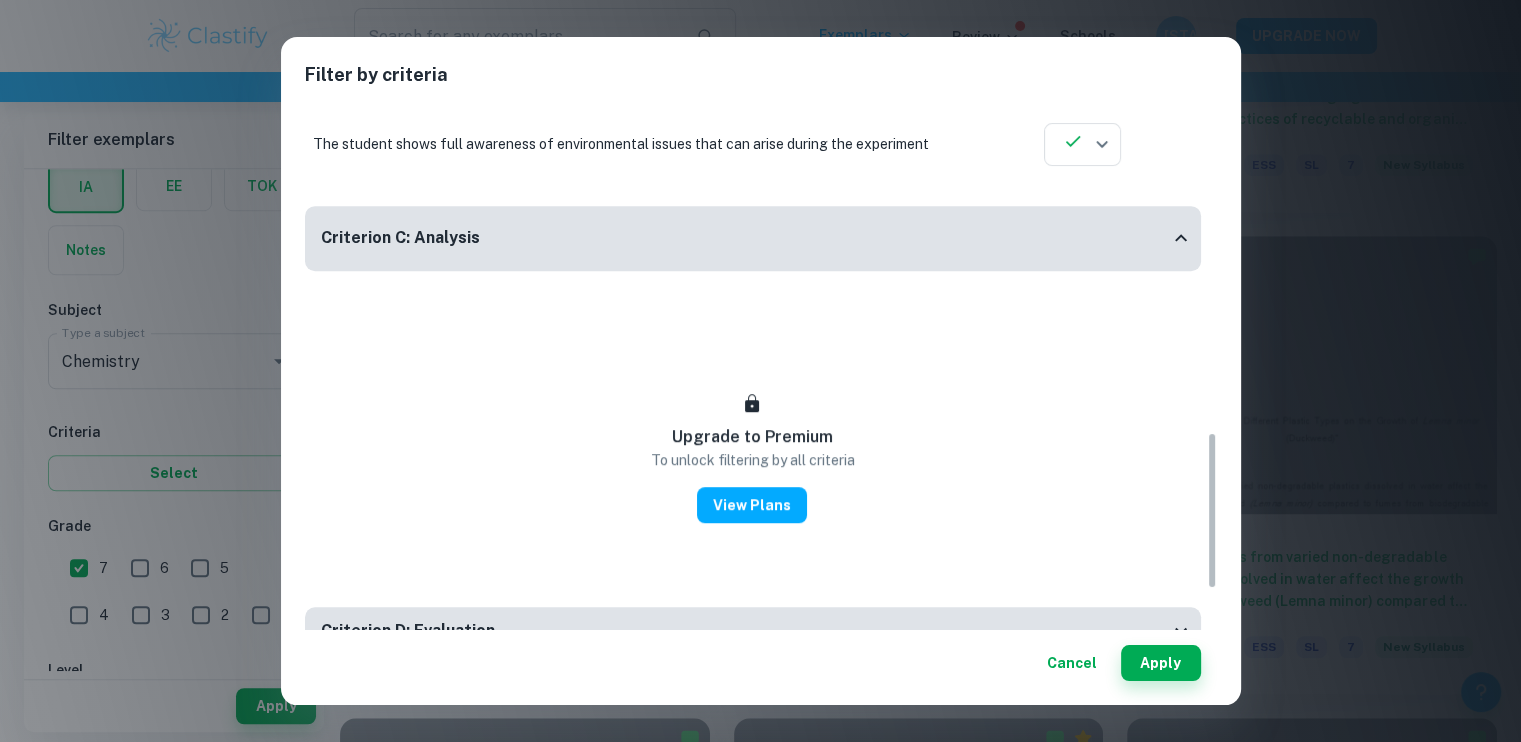scroll, scrollTop: 685, scrollLeft: 0, axis: vertical 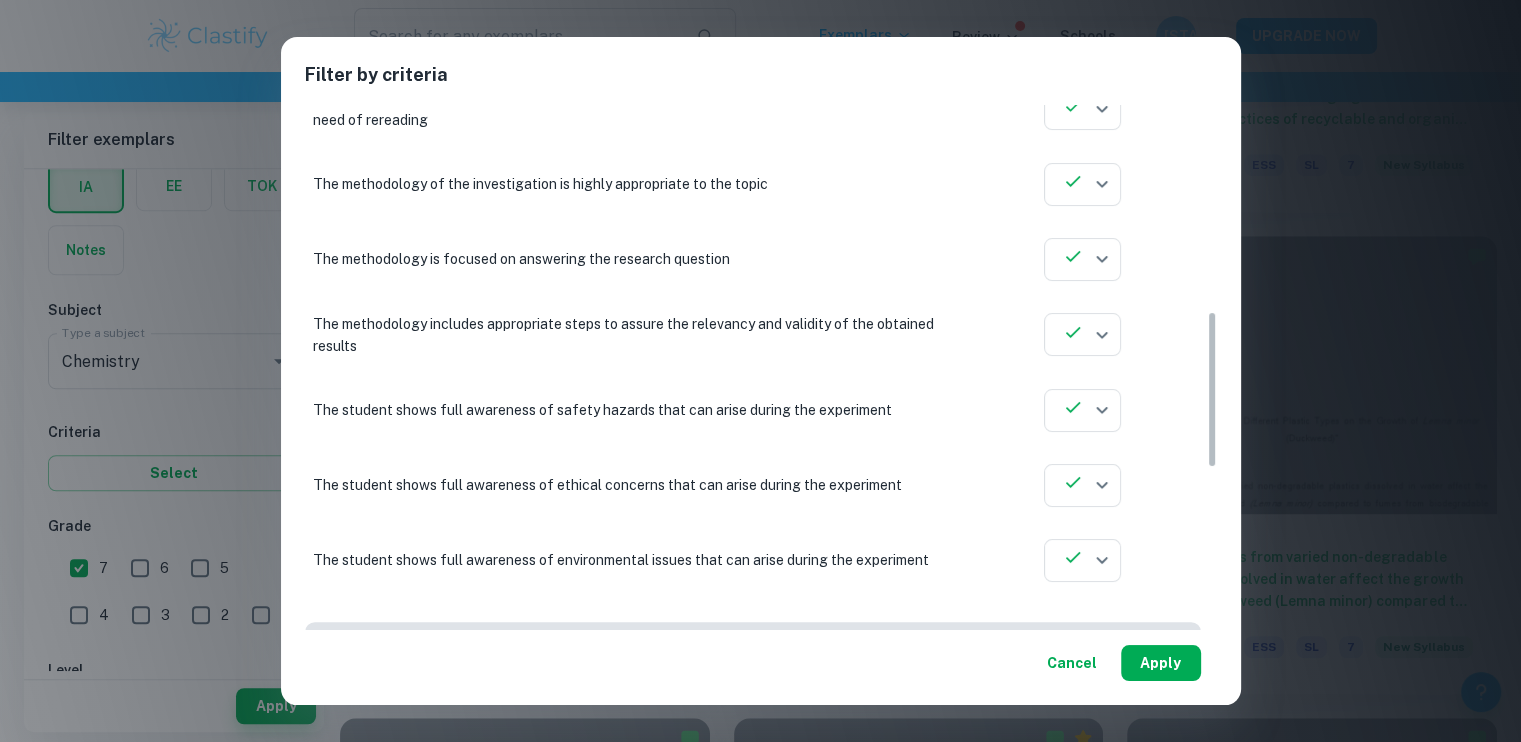 click on "Apply" at bounding box center [1161, 663] 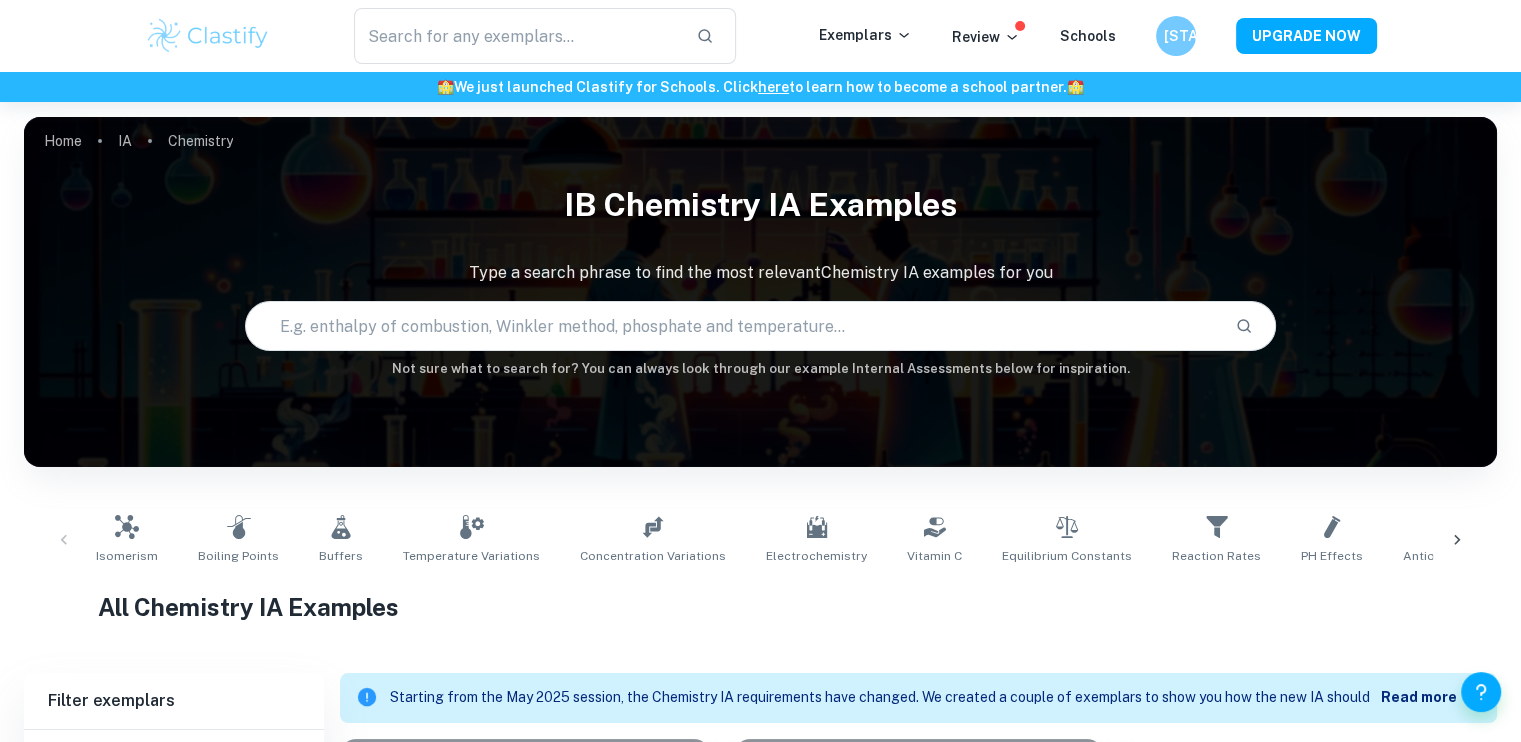 scroll, scrollTop: 400, scrollLeft: 0, axis: vertical 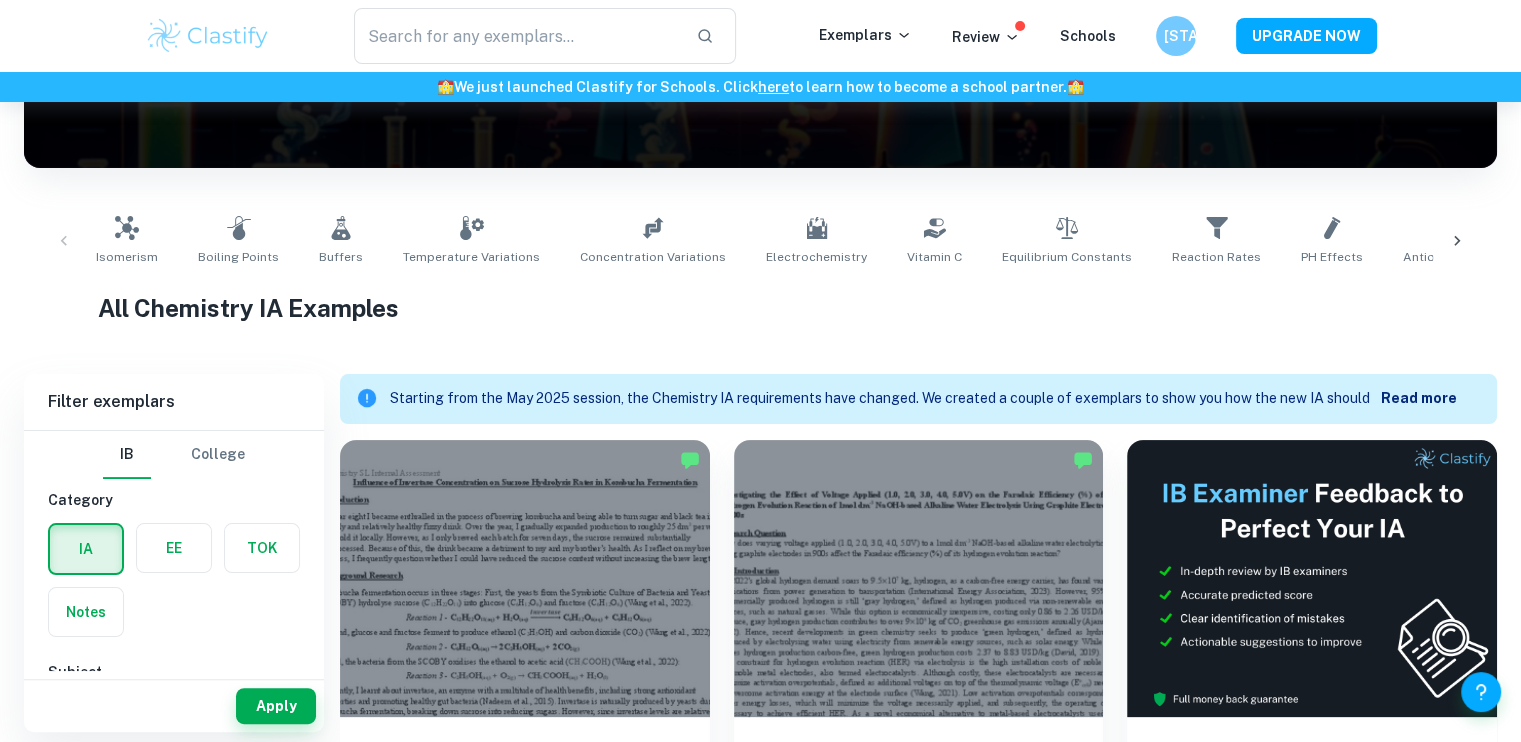 click on "Read more" at bounding box center (1419, 398) 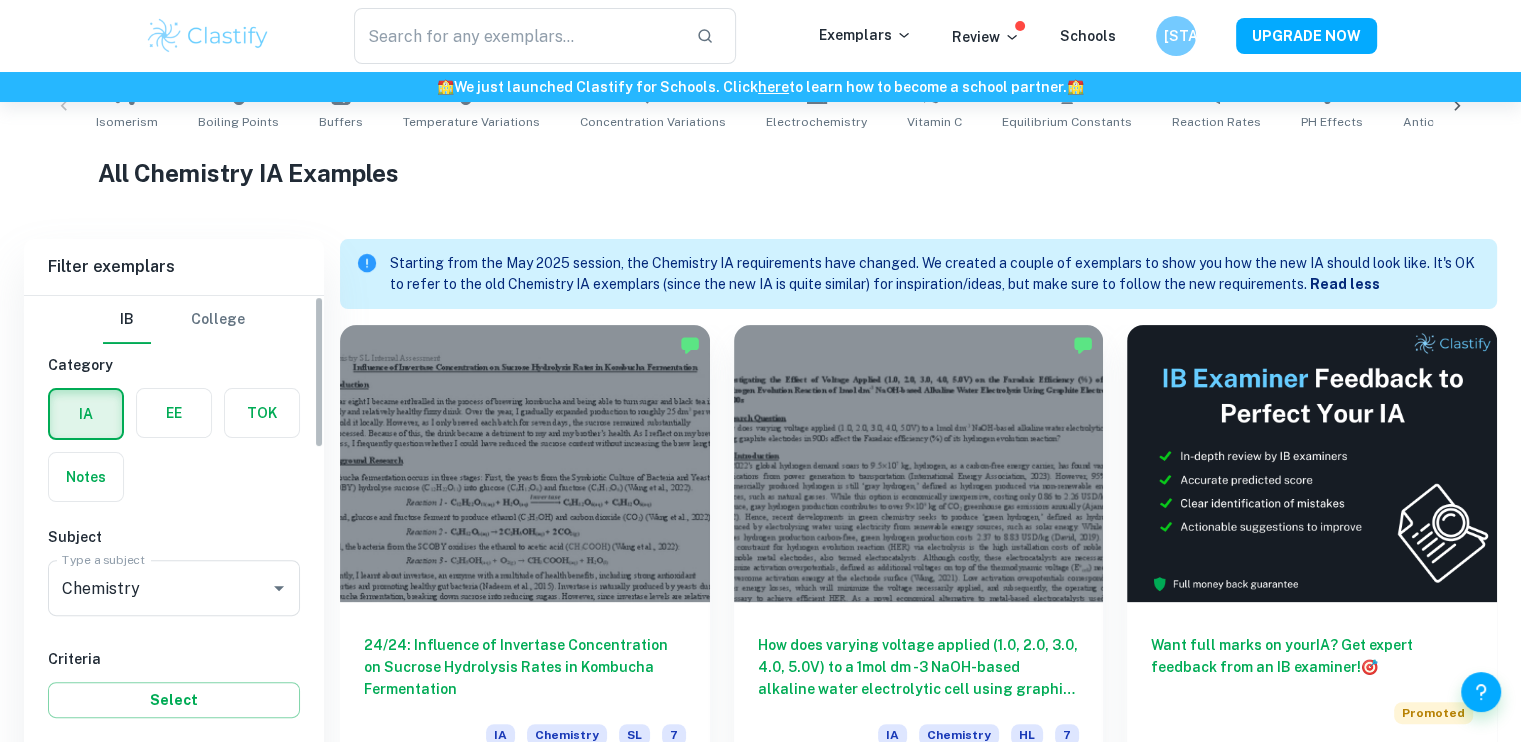 scroll, scrollTop: 500, scrollLeft: 0, axis: vertical 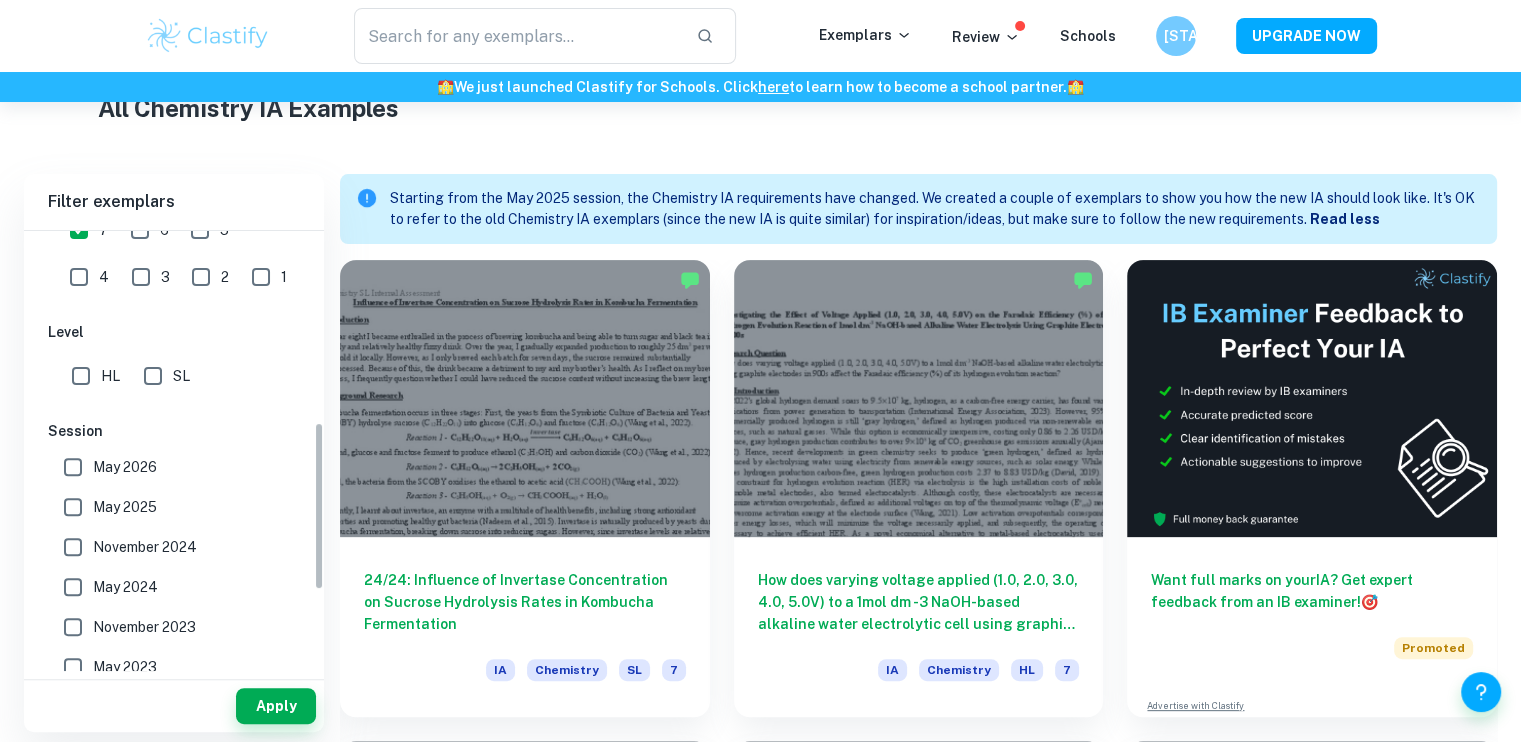 click on "HL" at bounding box center [81, 376] 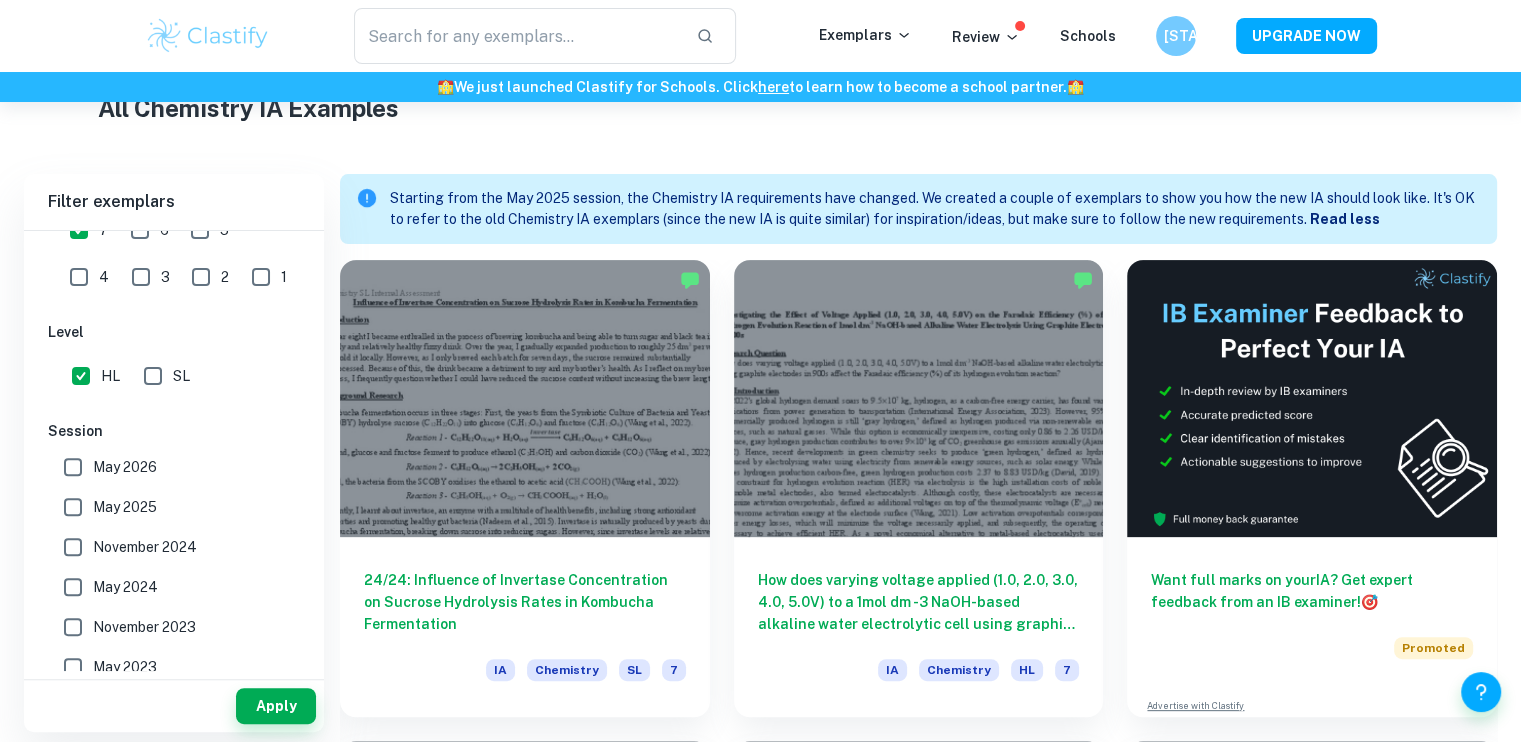 click on "May 2025" at bounding box center [73, 507] 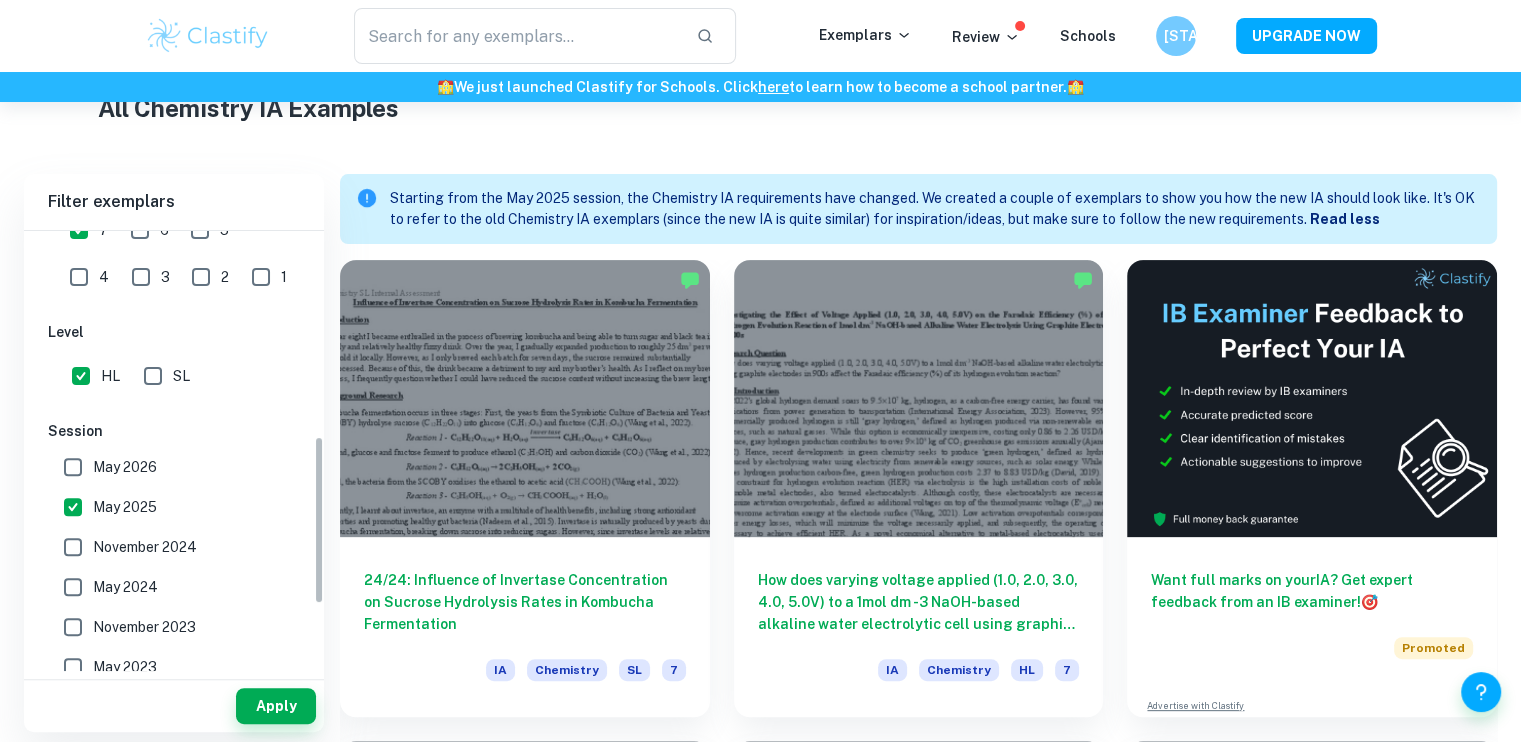 scroll, scrollTop: 600, scrollLeft: 0, axis: vertical 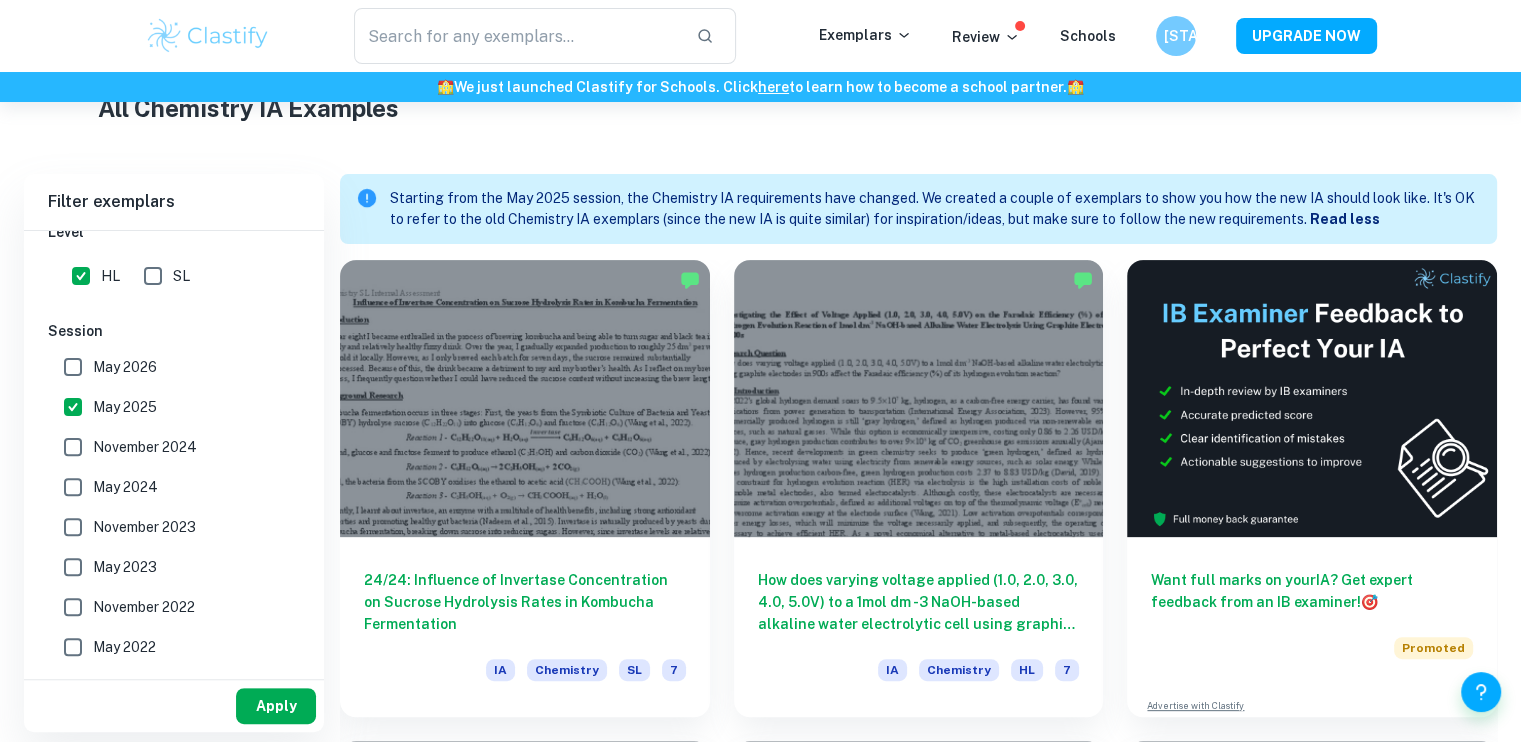 click on "Apply" at bounding box center (276, 706) 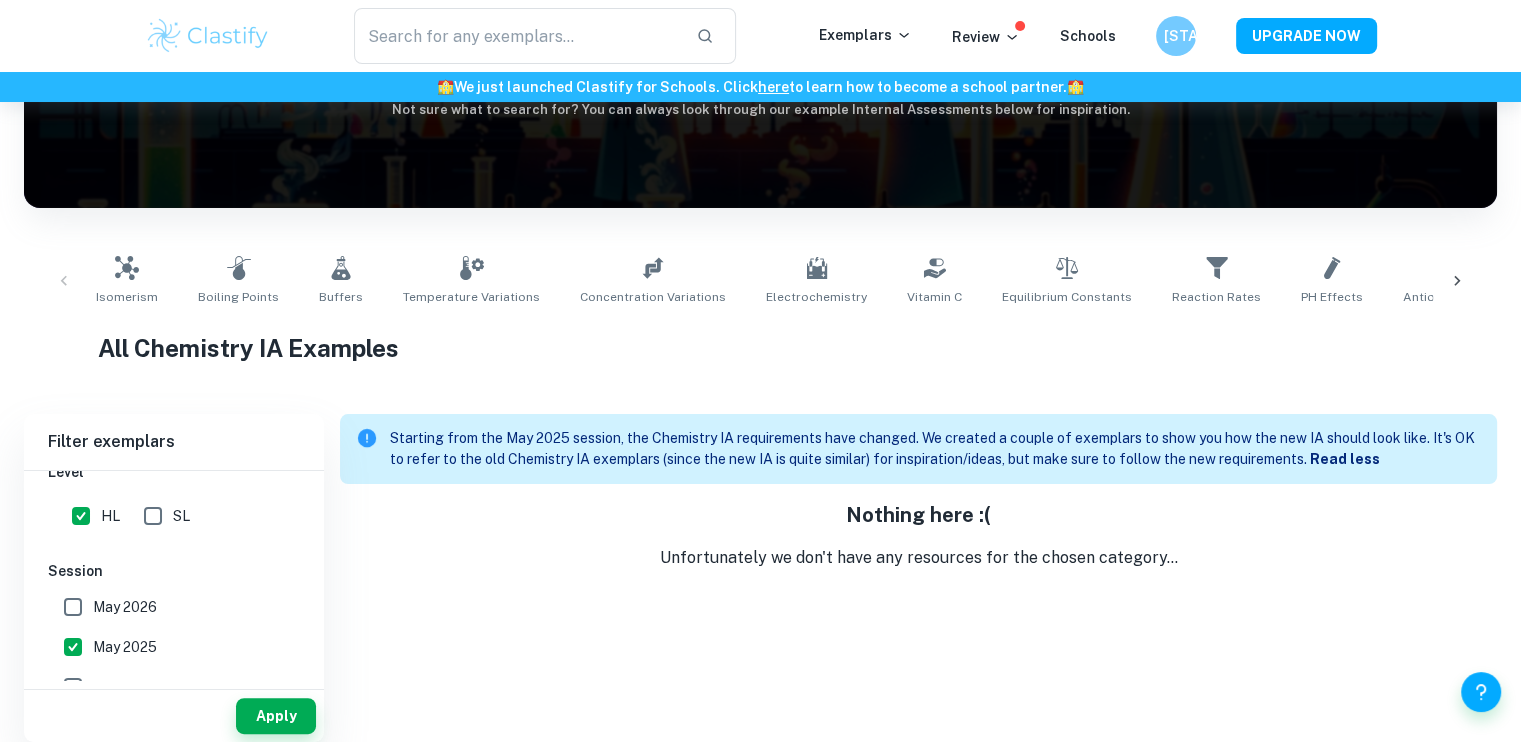 scroll, scrollTop: 232, scrollLeft: 0, axis: vertical 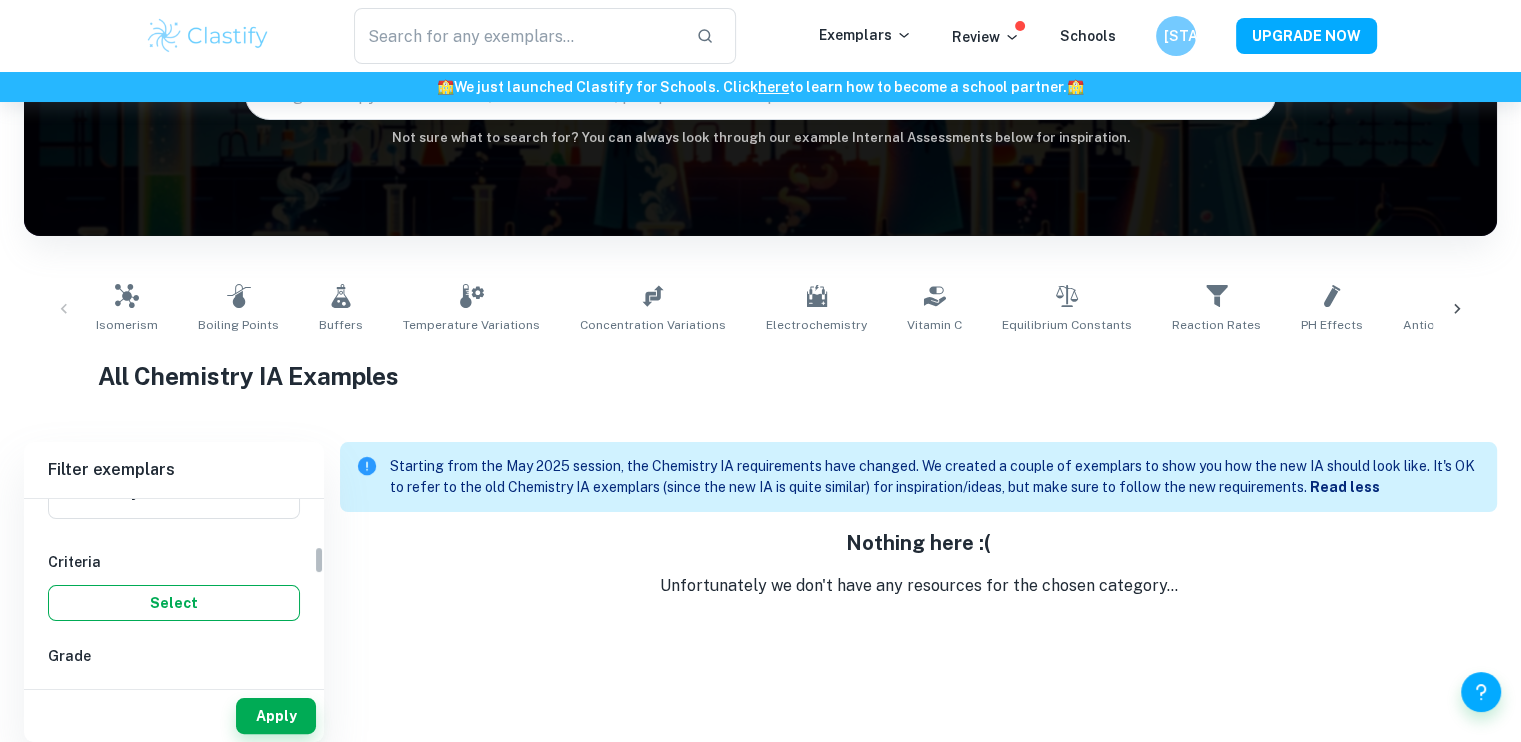 click on "Select" at bounding box center (174, 603) 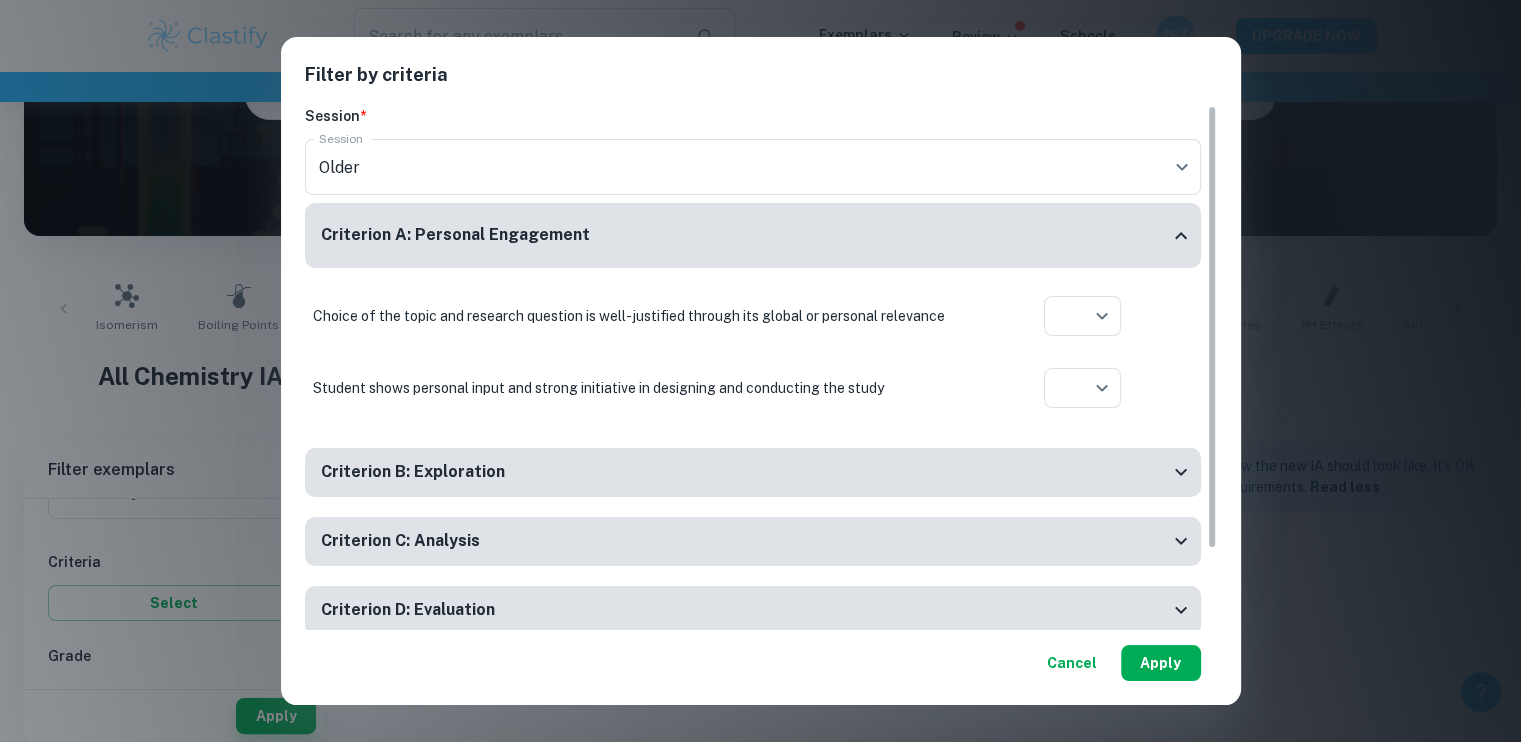 click on "Apply" at bounding box center [1161, 663] 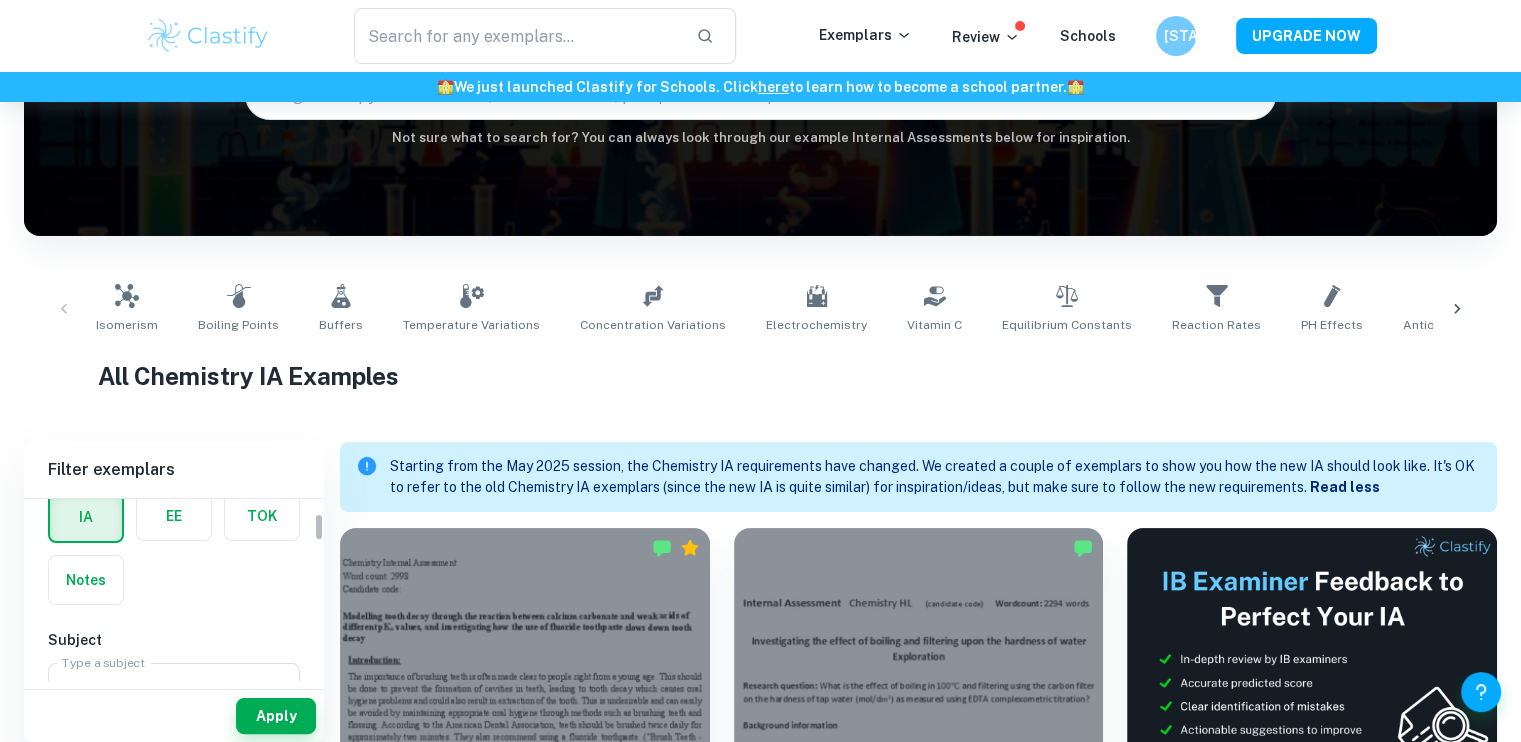 scroll, scrollTop: 0, scrollLeft: 0, axis: both 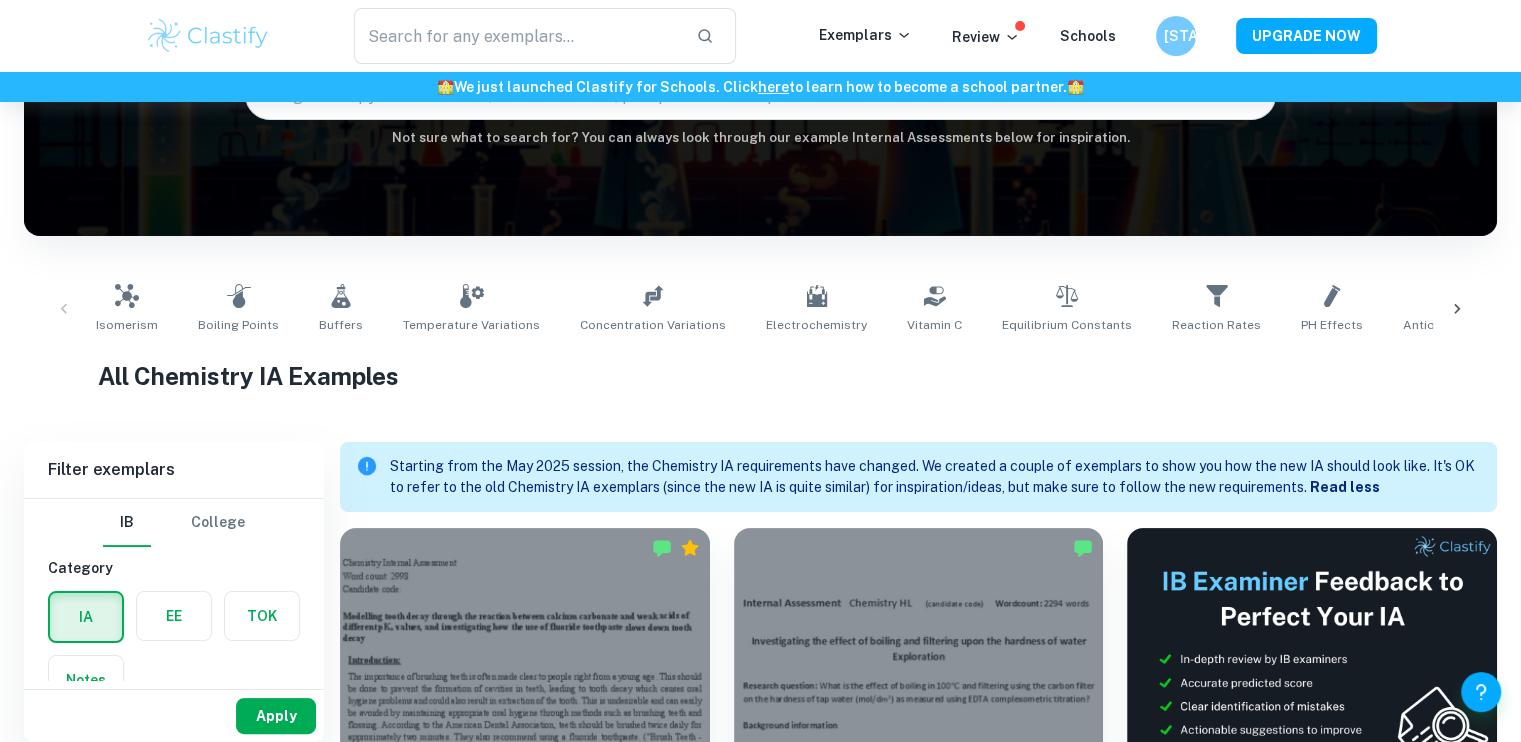 click on "Apply" at bounding box center (276, 716) 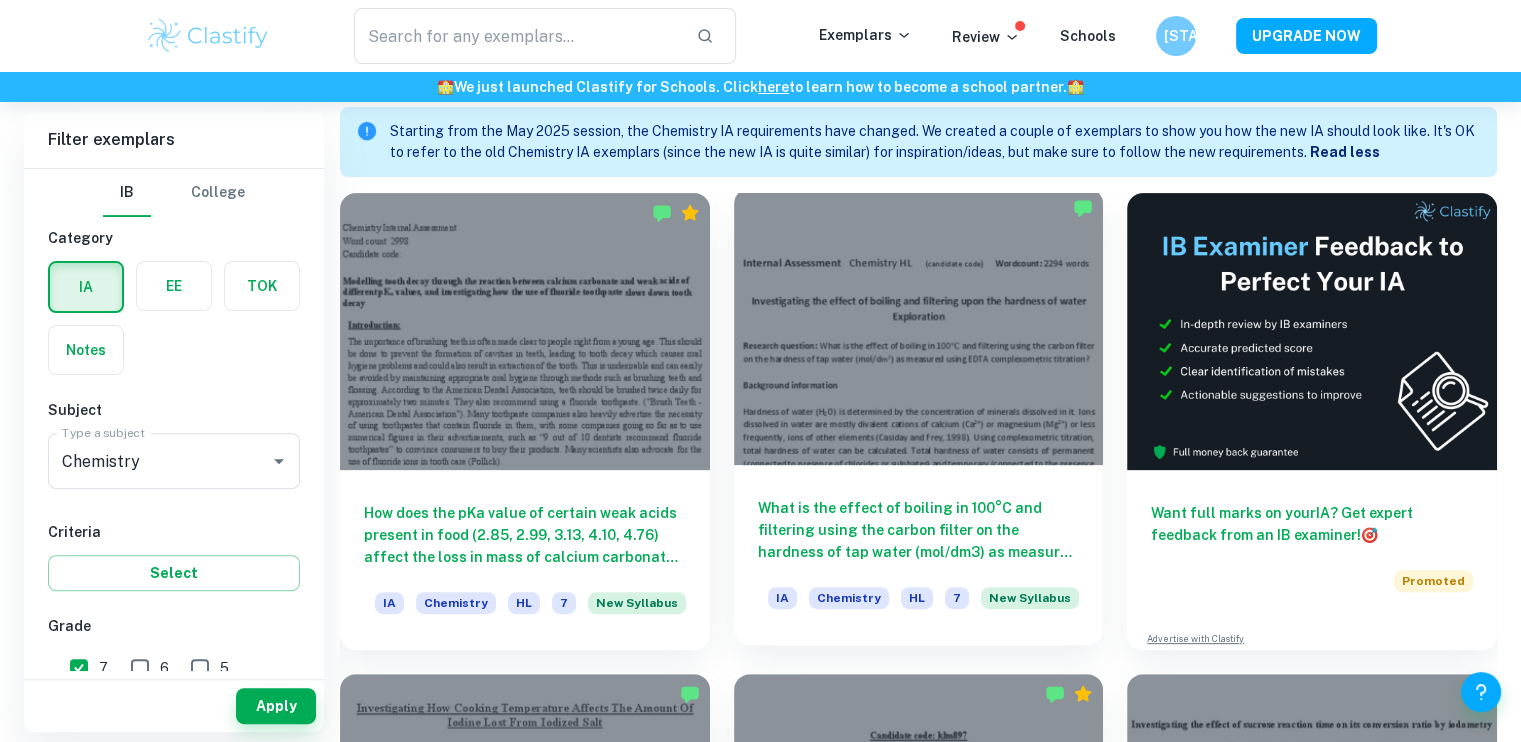 scroll, scrollTop: 632, scrollLeft: 0, axis: vertical 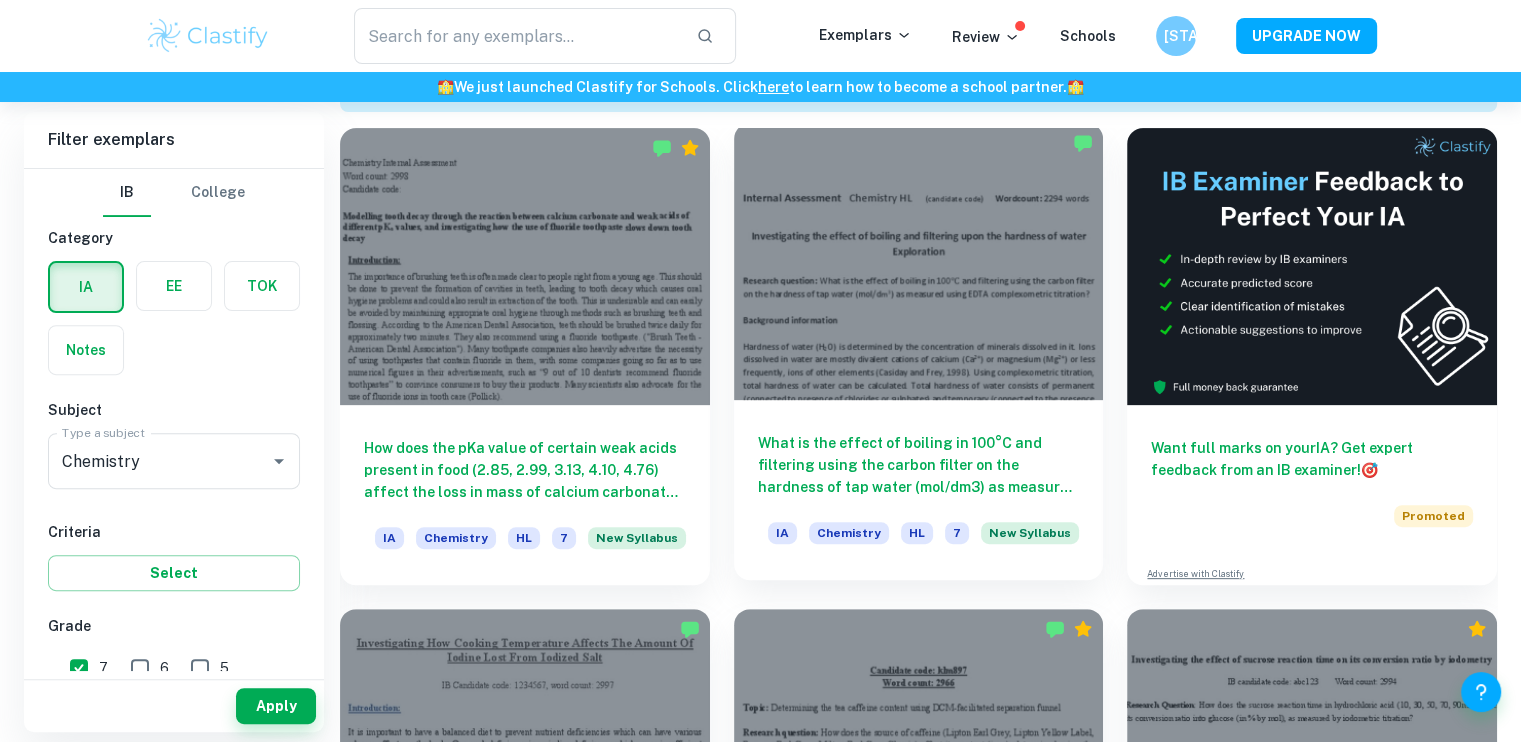 click on "What is the effect of boiling in 100°C and filtering using the carbon filter on the hardness of tap water (mol/dm3) as measured using EDTA complexometric titration?" at bounding box center [919, 465] 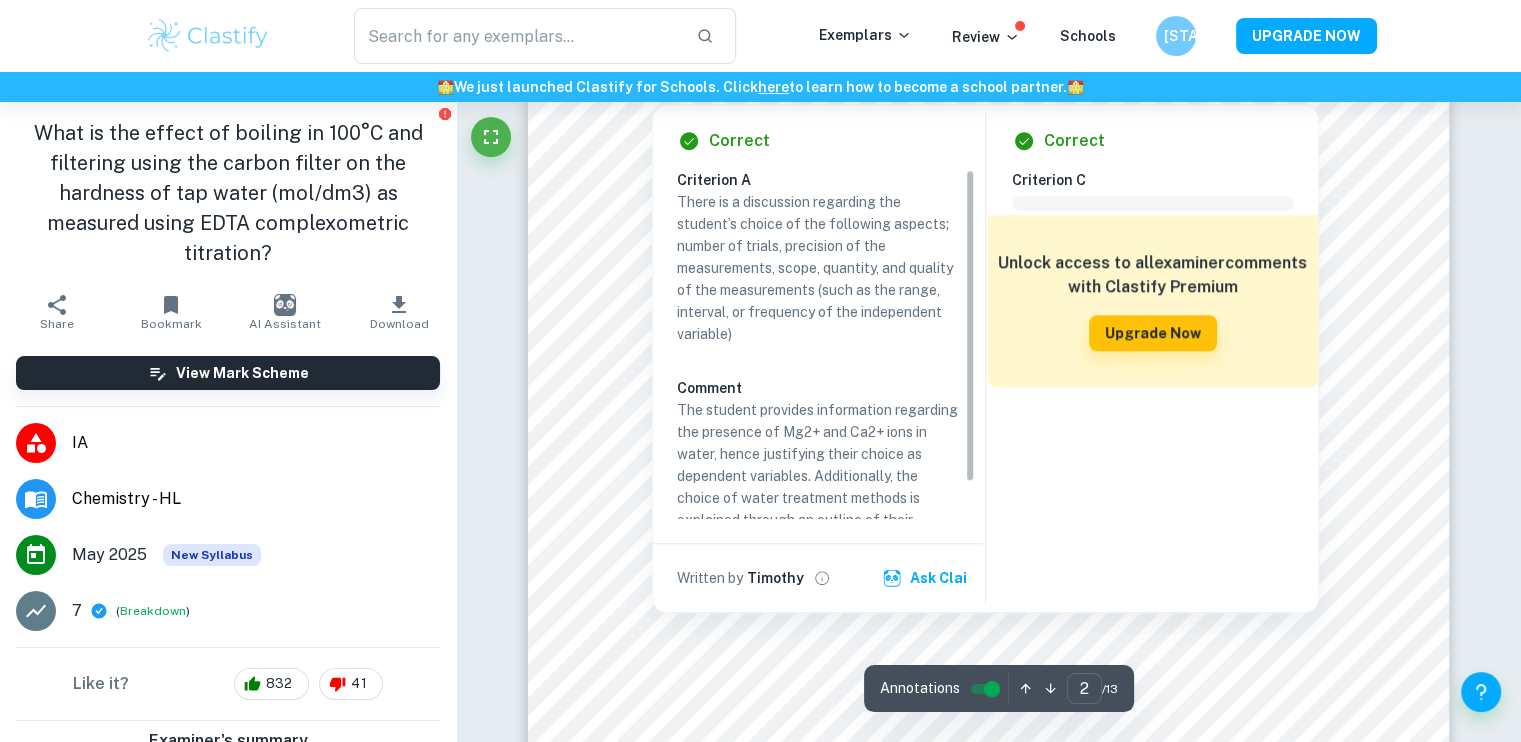 scroll, scrollTop: 1800, scrollLeft: 0, axis: vertical 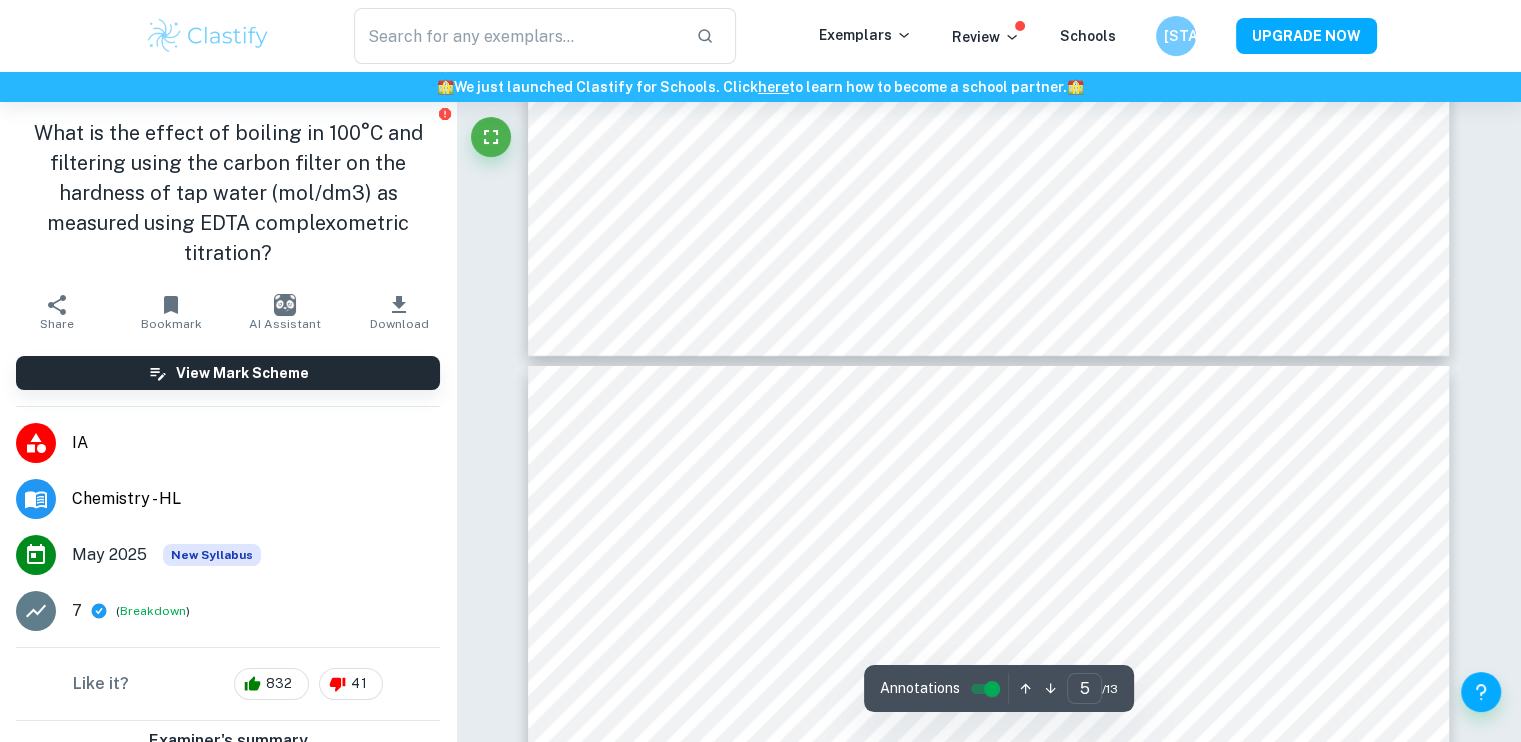 type on "6" 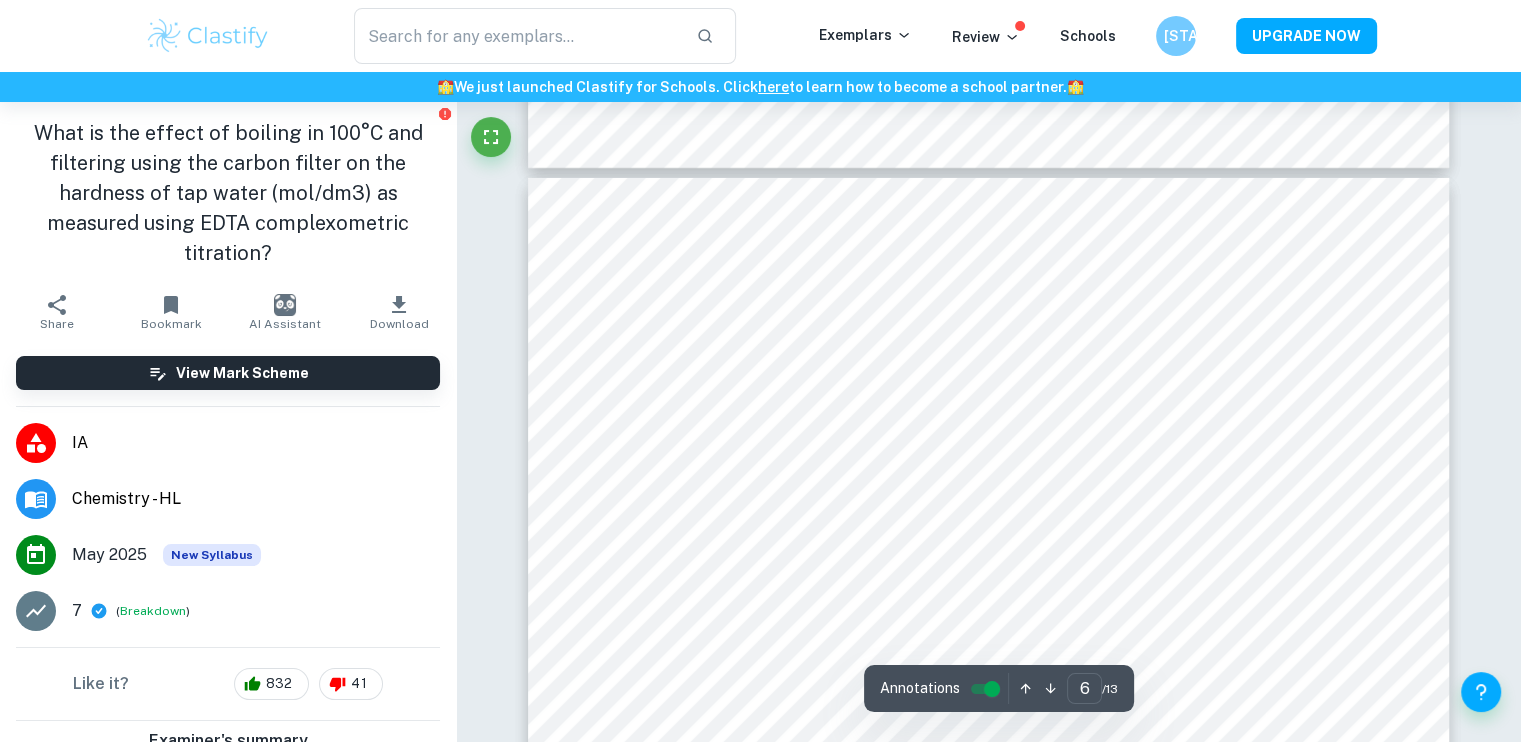 scroll, scrollTop: 7300, scrollLeft: 0, axis: vertical 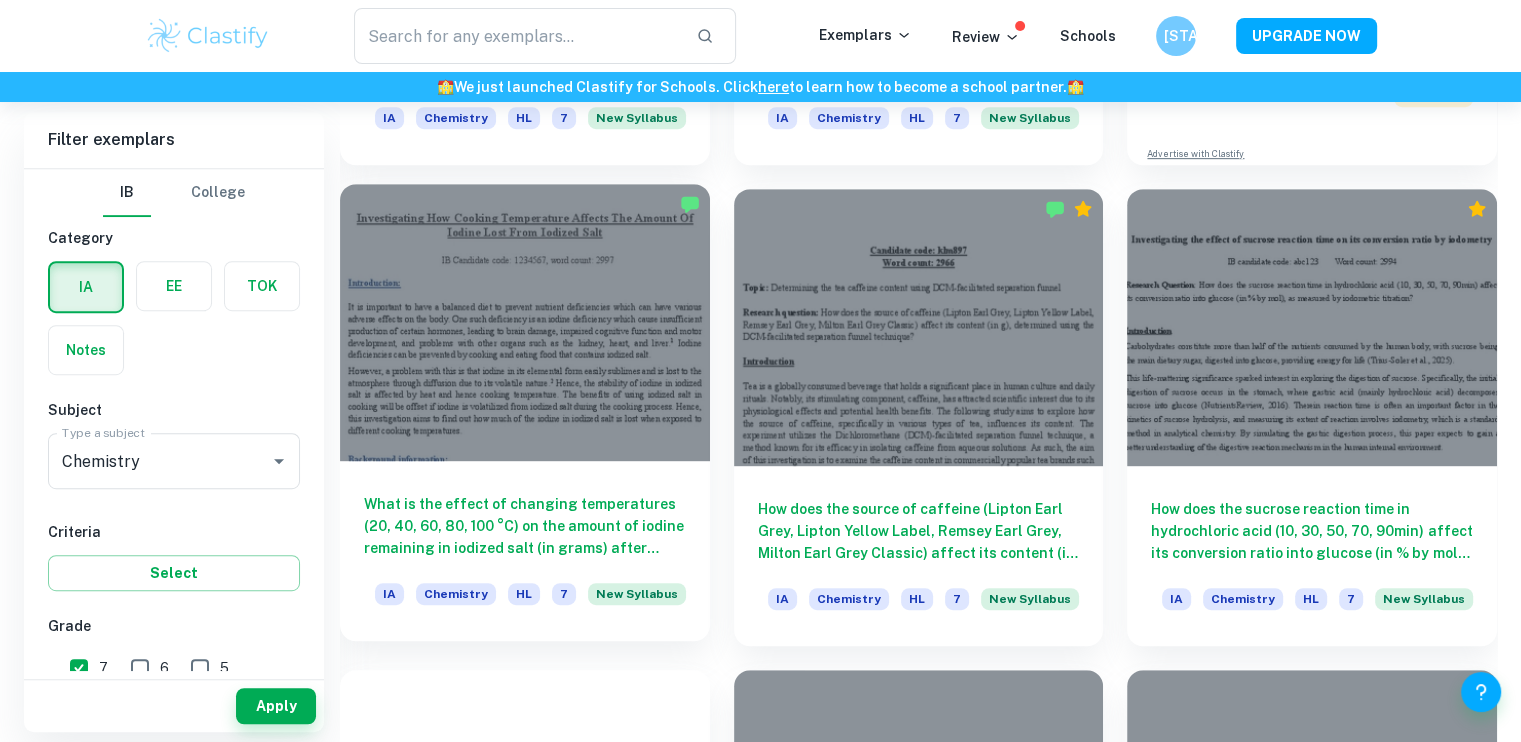 click at bounding box center [525, 322] 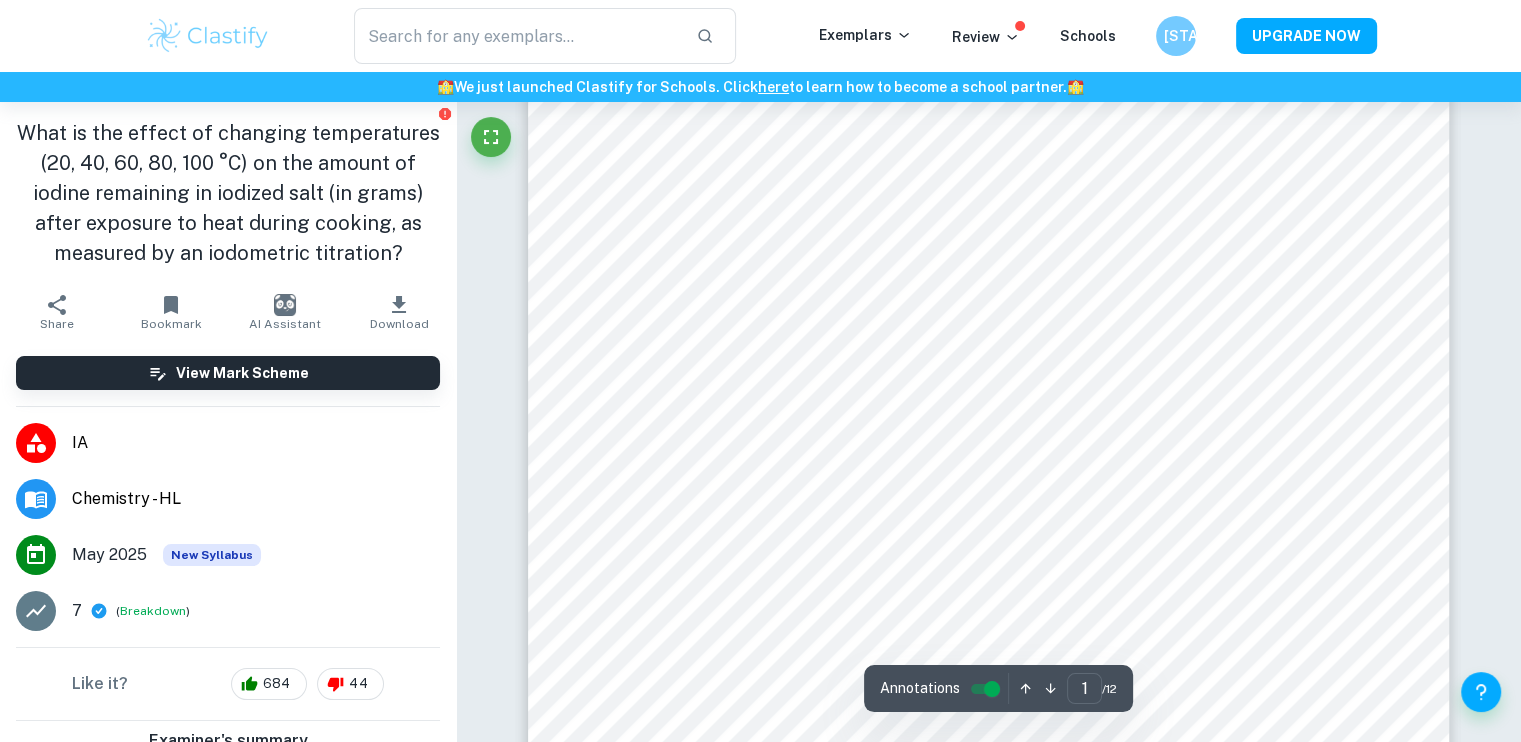 scroll, scrollTop: 100, scrollLeft: 0, axis: vertical 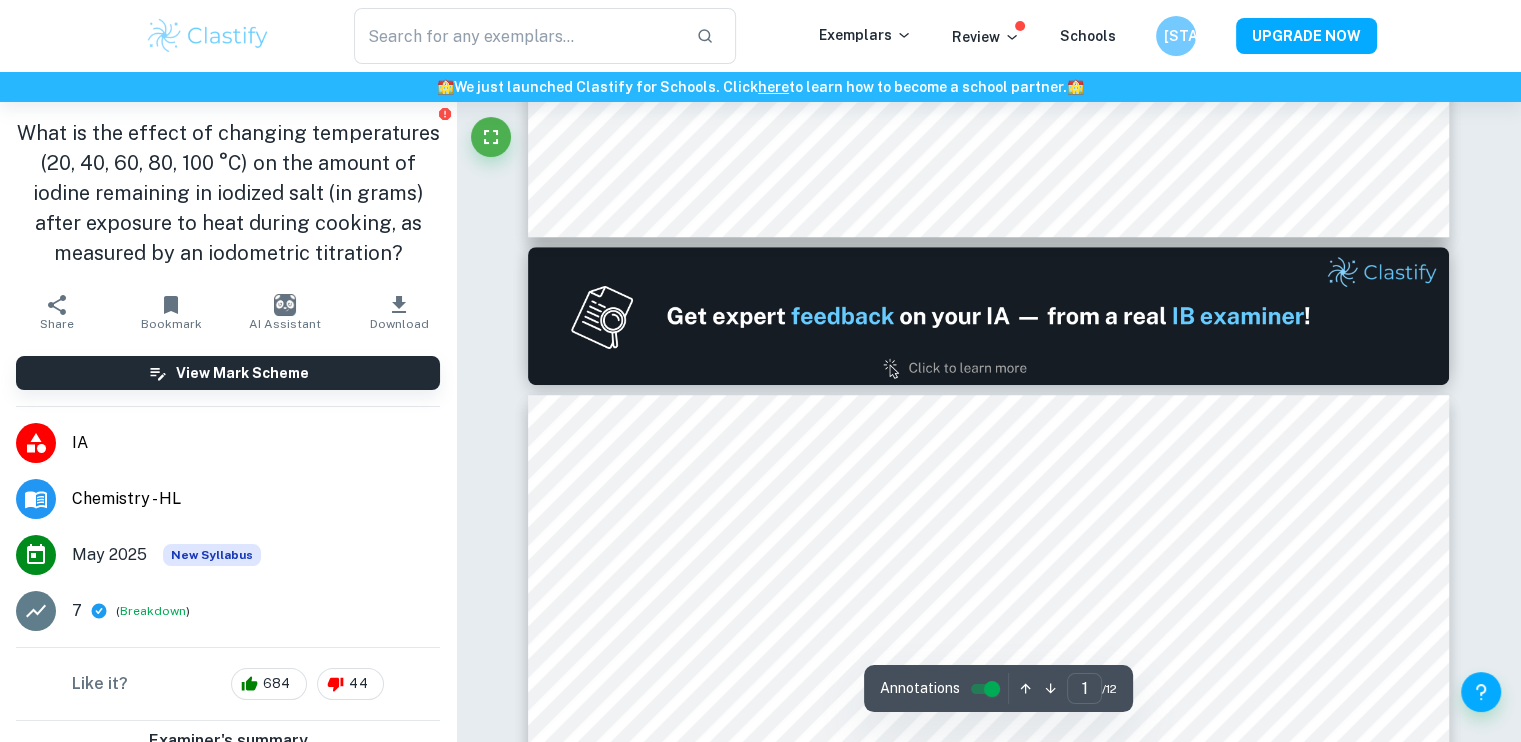 type on "2" 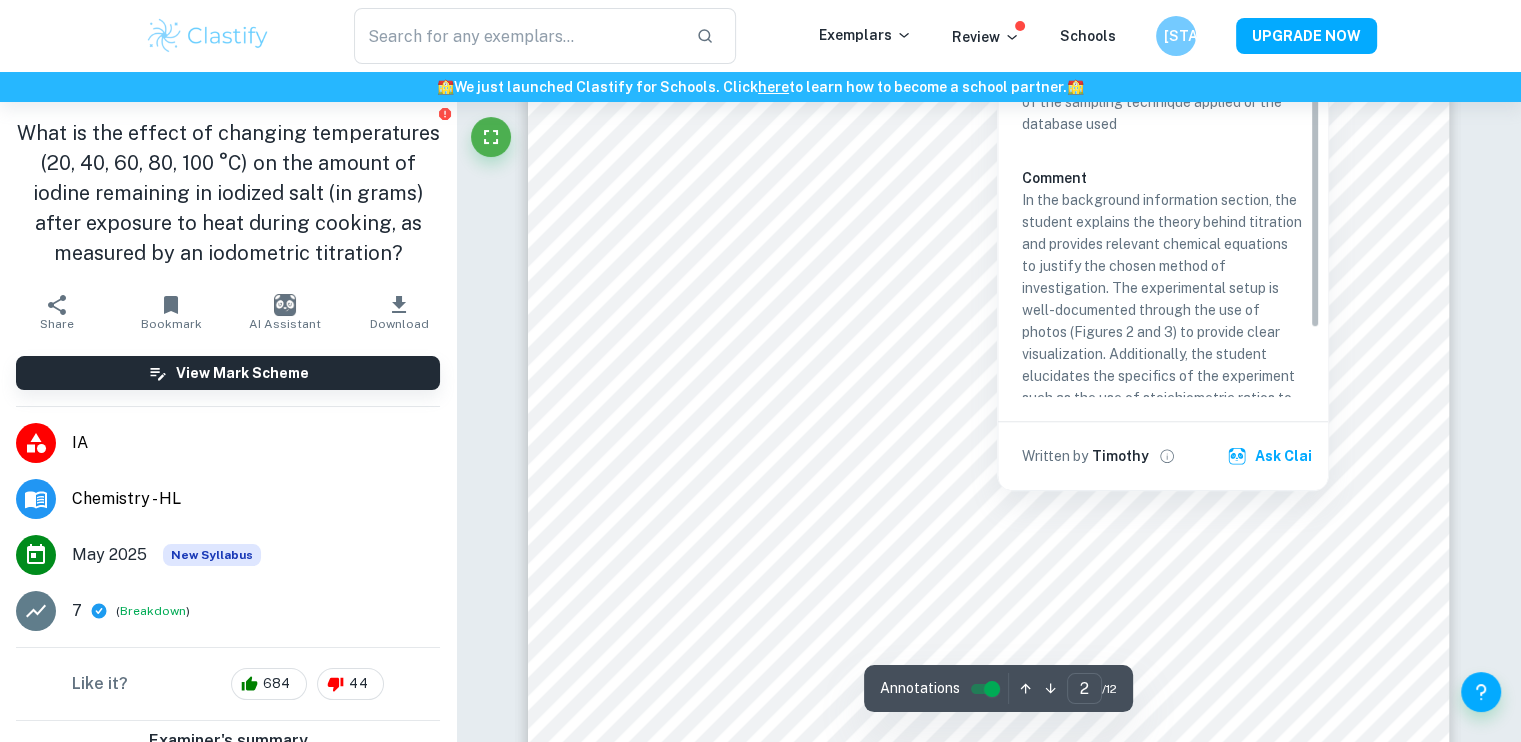 scroll, scrollTop: 2000, scrollLeft: 0, axis: vertical 